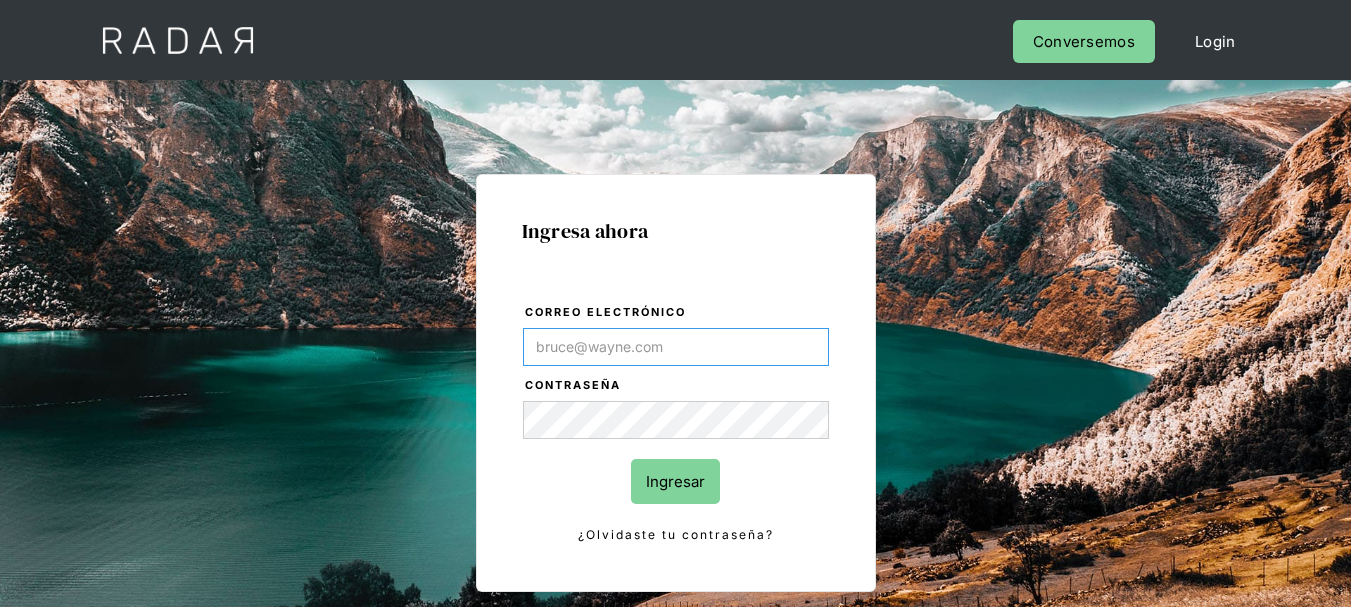 scroll, scrollTop: 0, scrollLeft: 0, axis: both 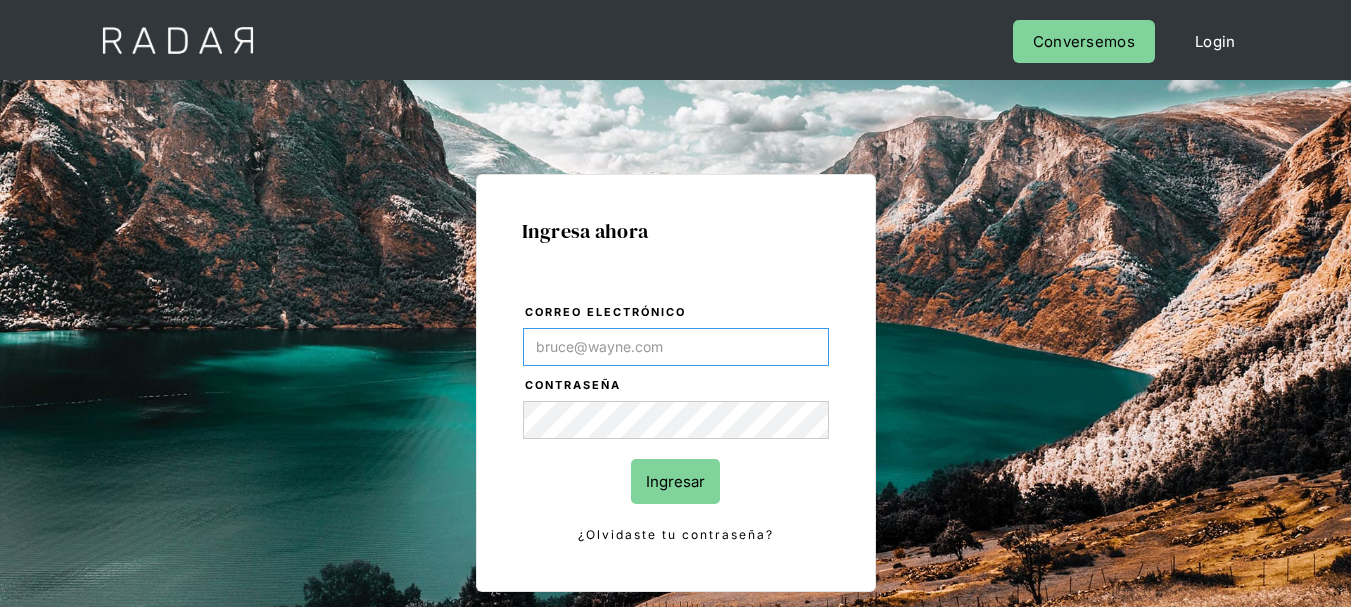 type on "administracion@filadd.com" 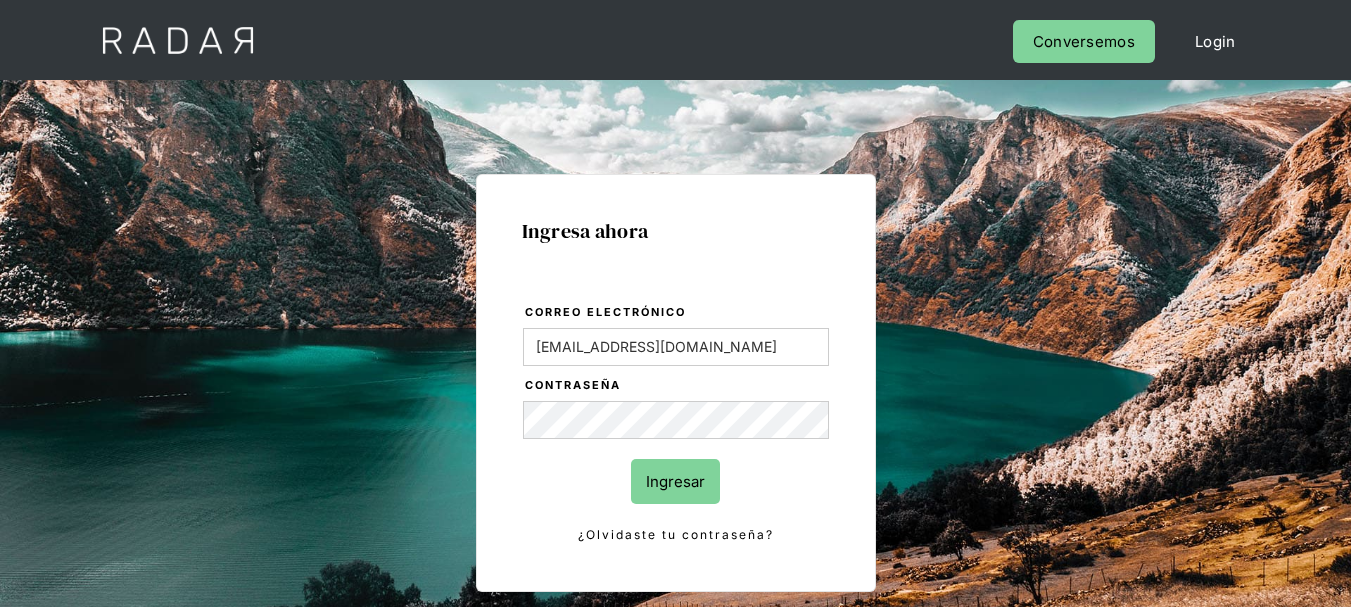 click on "Ingresar" at bounding box center (675, 481) 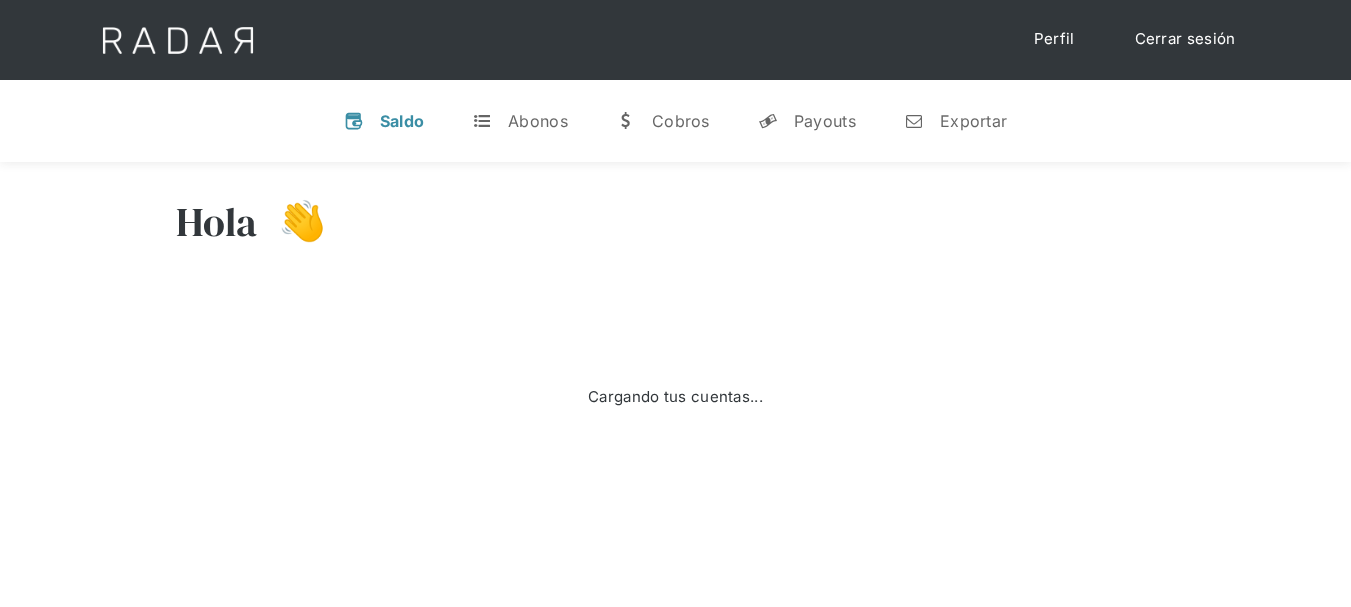 scroll, scrollTop: 0, scrollLeft: 0, axis: both 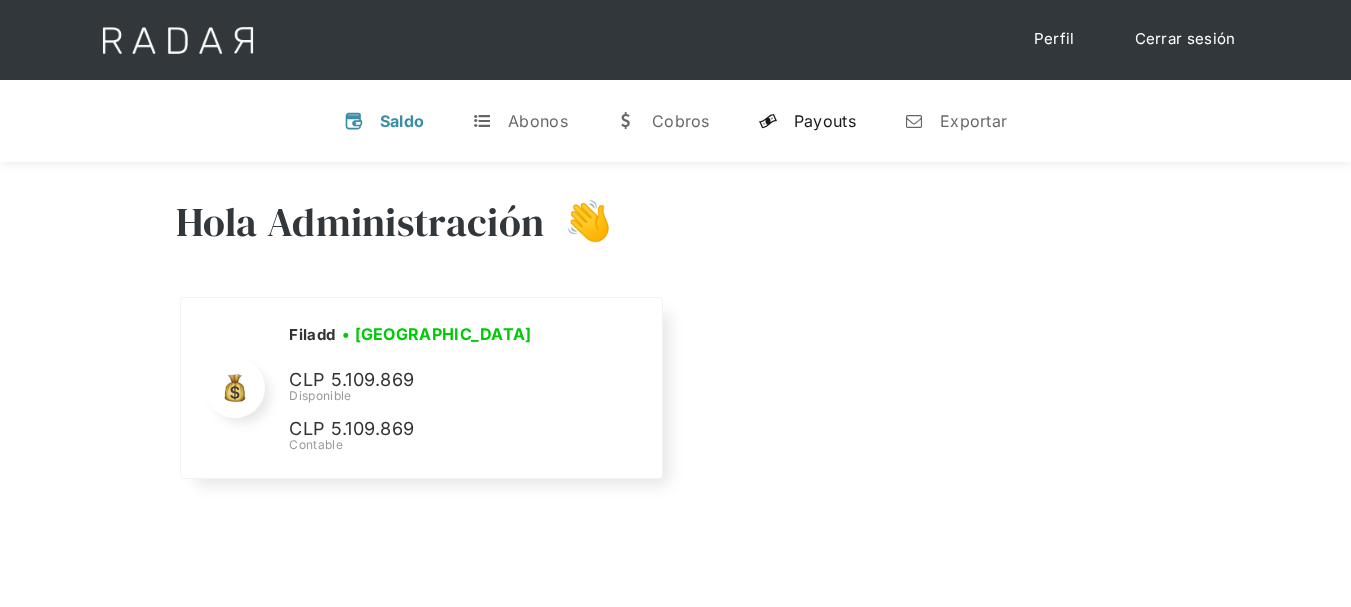 click on "y Payouts" at bounding box center [807, 121] 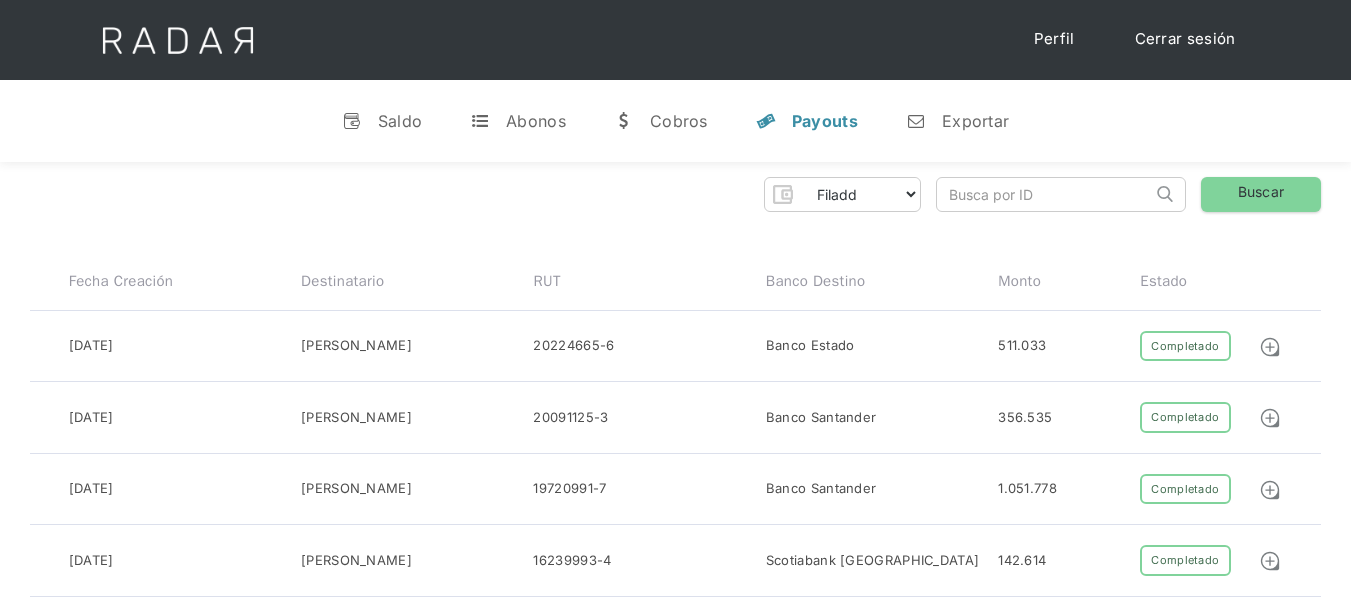 click at bounding box center [1044, 194] 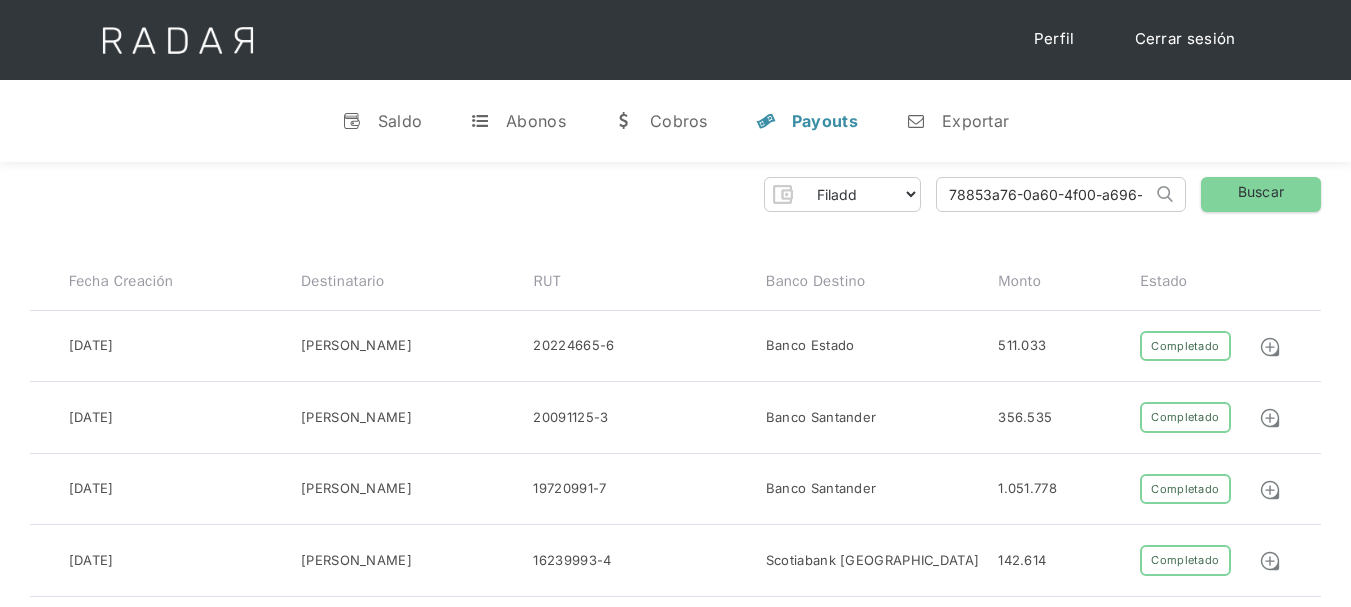 scroll, scrollTop: 0, scrollLeft: 96, axis: horizontal 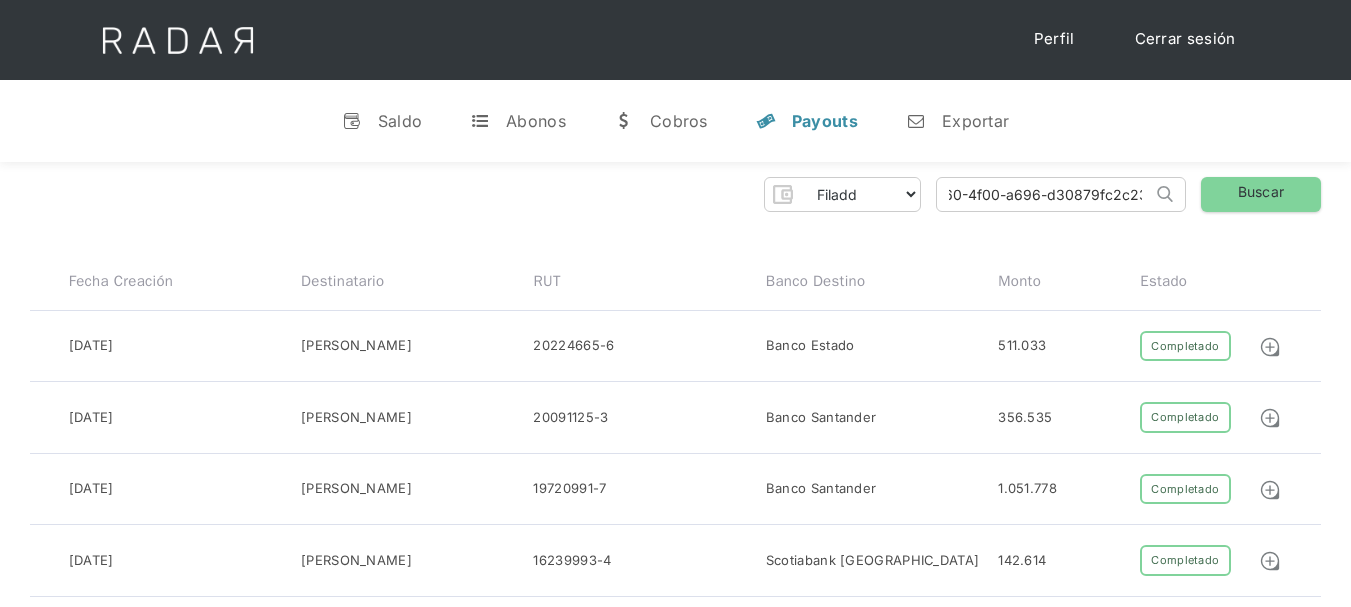 click on "Search" at bounding box center [0, 0] 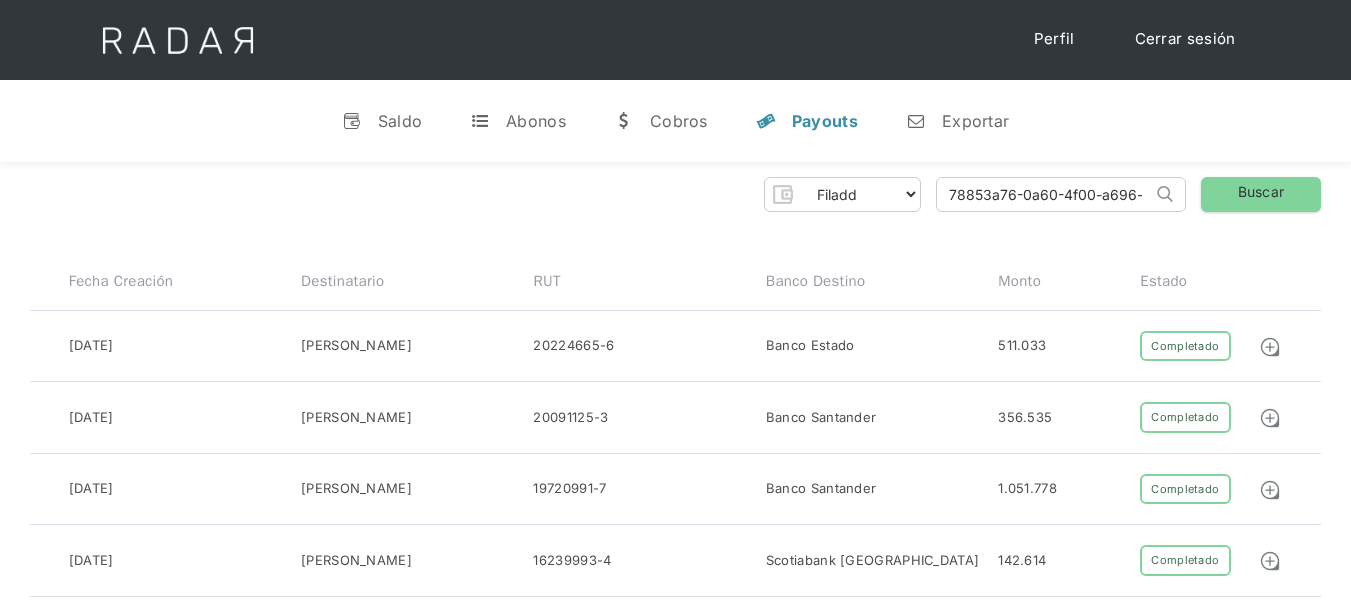 click on "78853a76-0a60-4f00-a696-d30879fc2c23" at bounding box center [1044, 194] 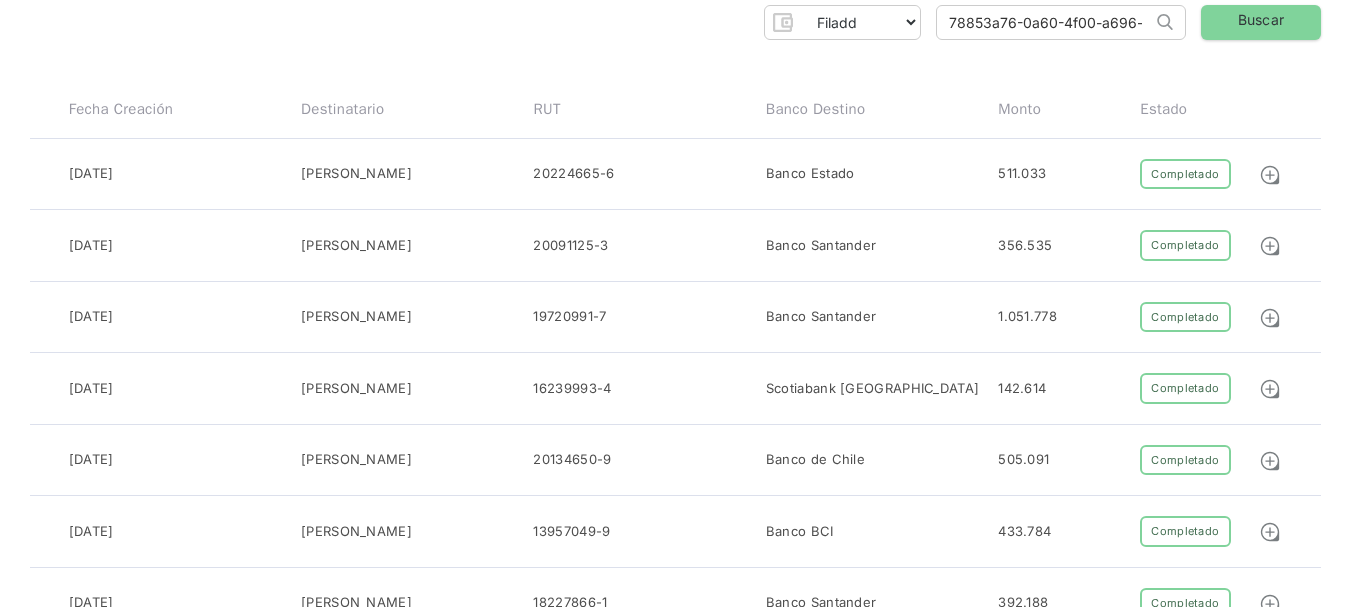 scroll, scrollTop: 0, scrollLeft: 0, axis: both 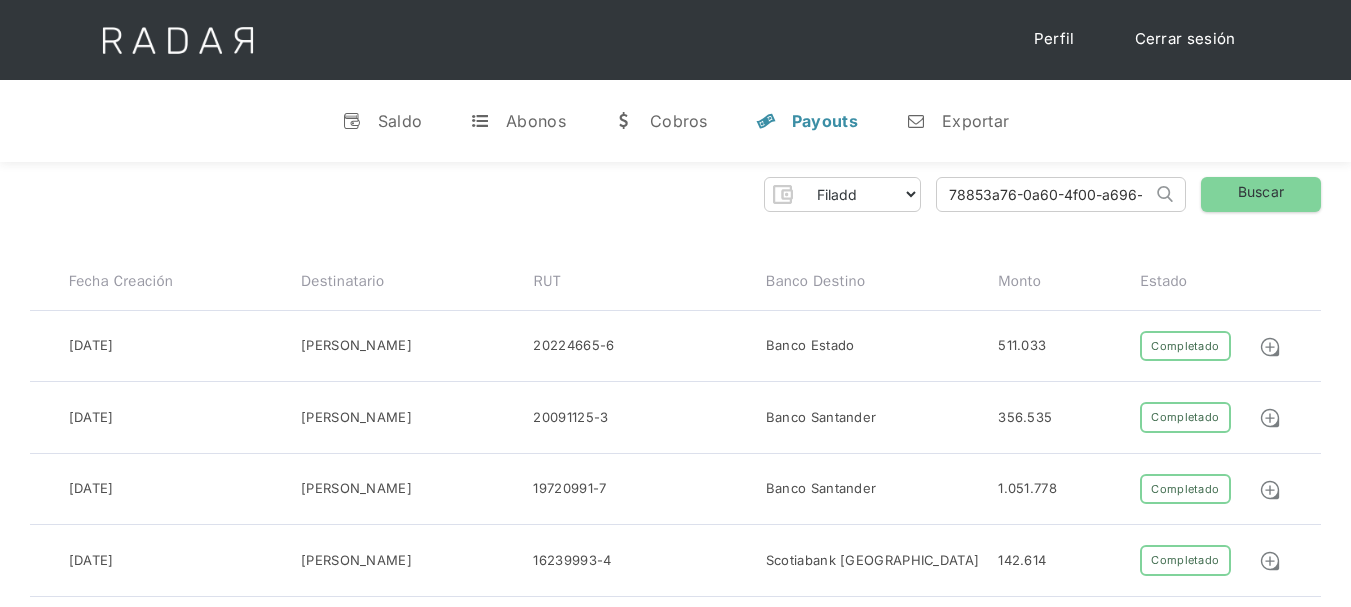 click on "78853a76-0a60-4f00-a696-d30879fc2c23" at bounding box center [1044, 194] 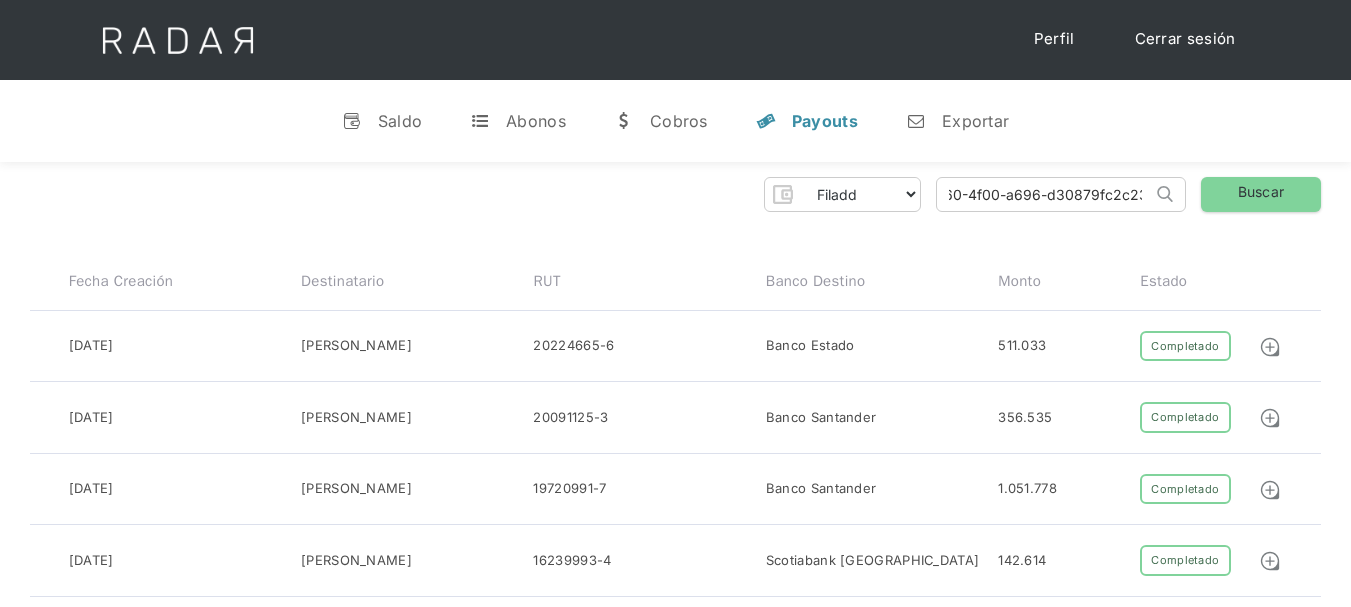 scroll, scrollTop: 0, scrollLeft: 0, axis: both 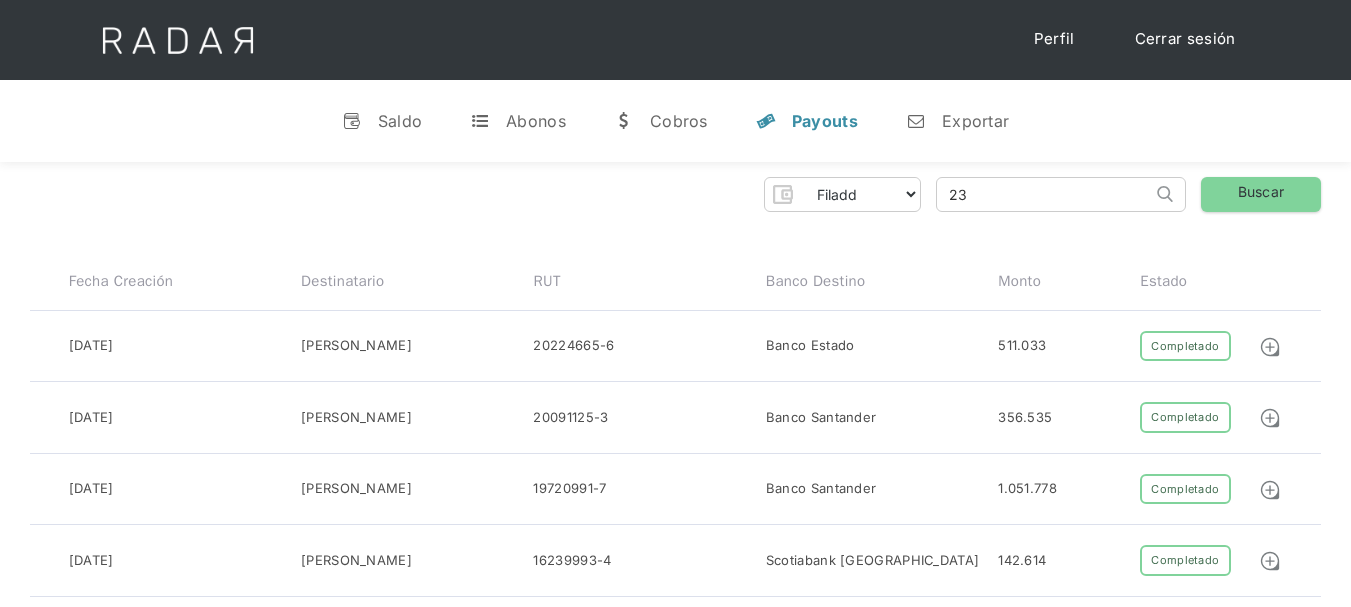 type on "3" 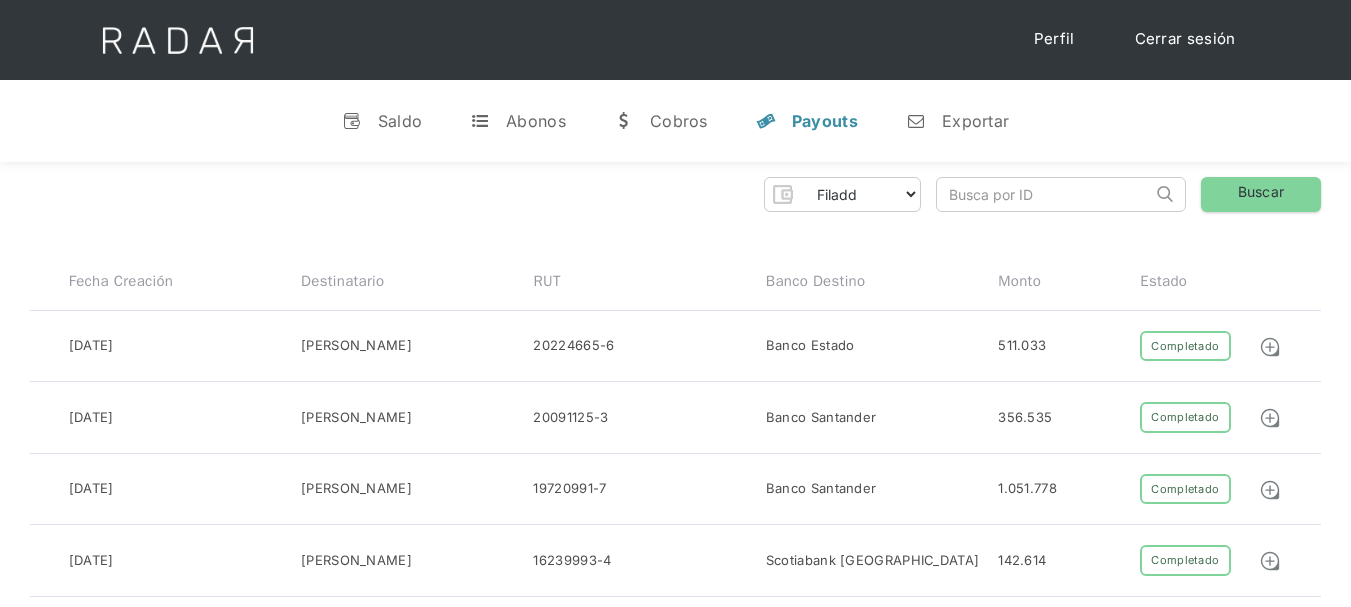 click at bounding box center [1044, 194] 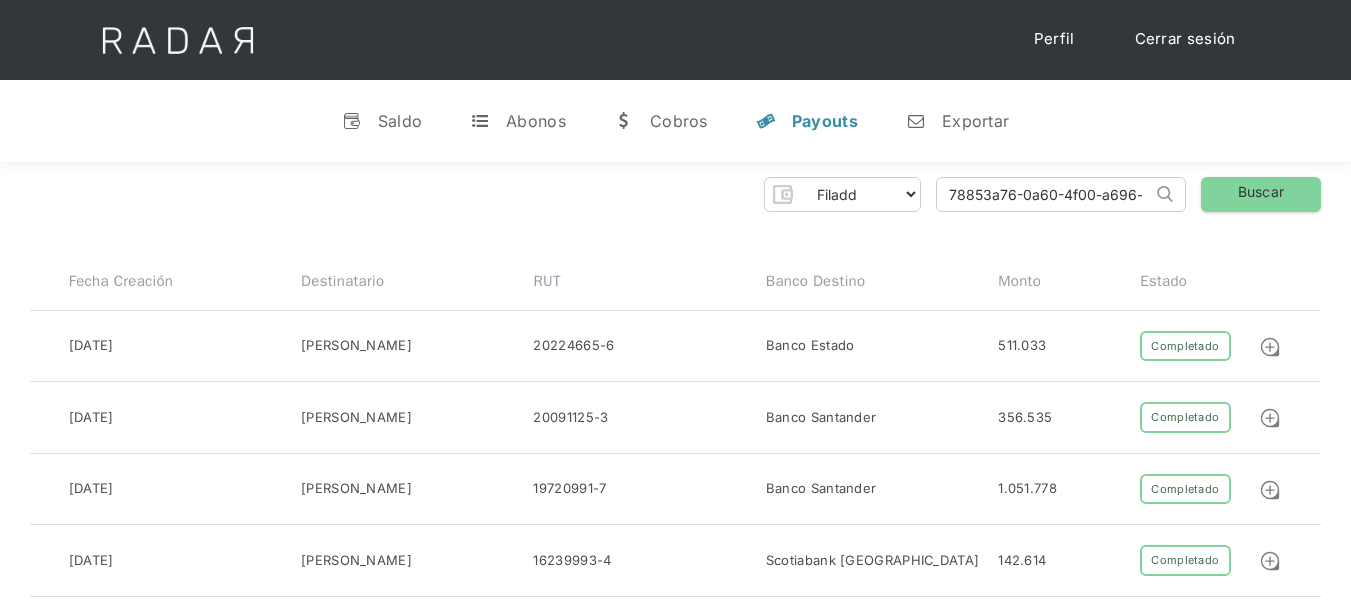 scroll, scrollTop: 0, scrollLeft: 96, axis: horizontal 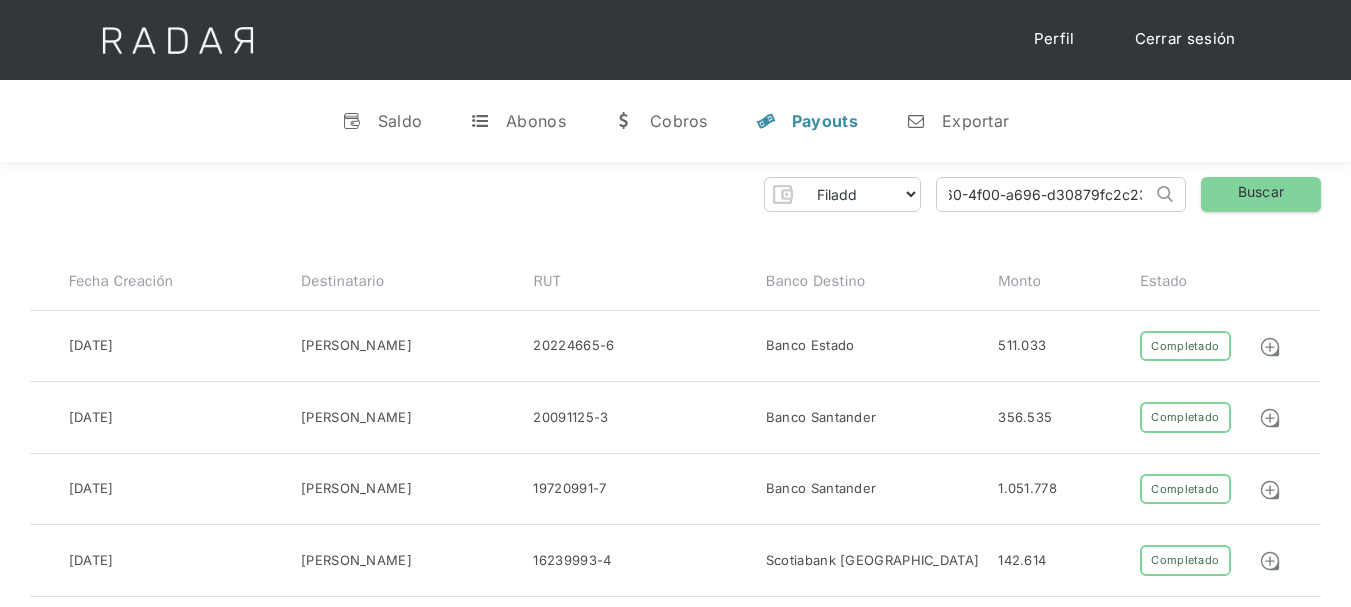 click on "Search" at bounding box center (0, 0) 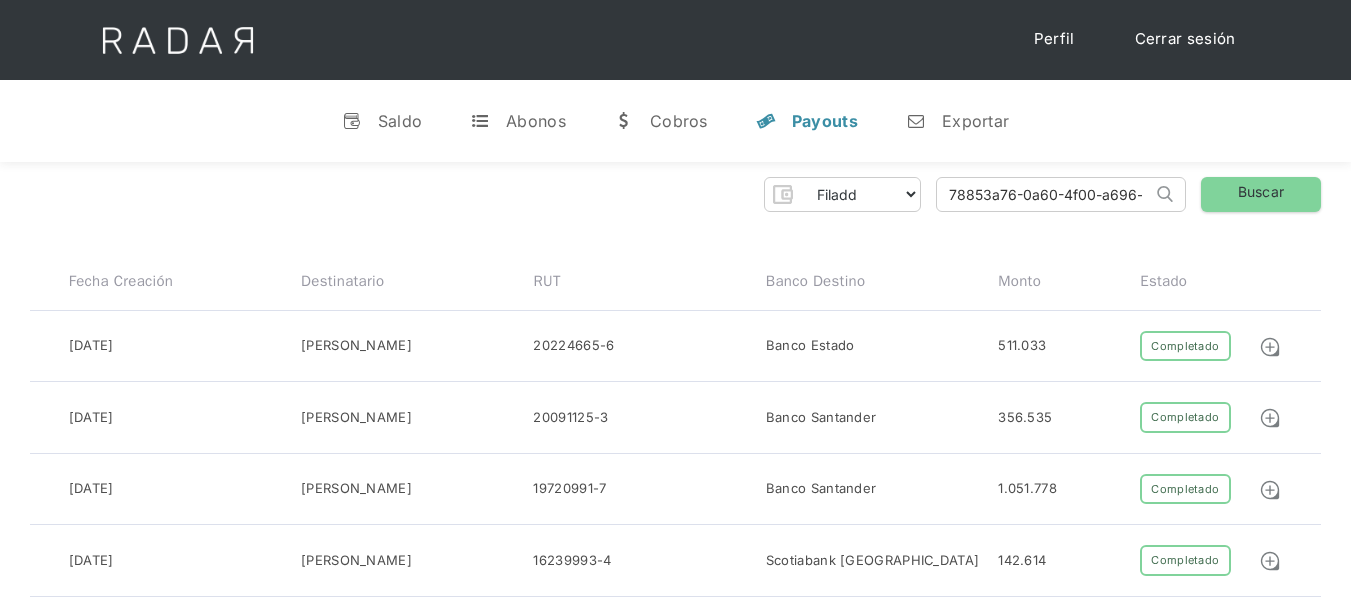 drag, startPoint x: 1136, startPoint y: 194, endPoint x: 794, endPoint y: 214, distance: 342.5843 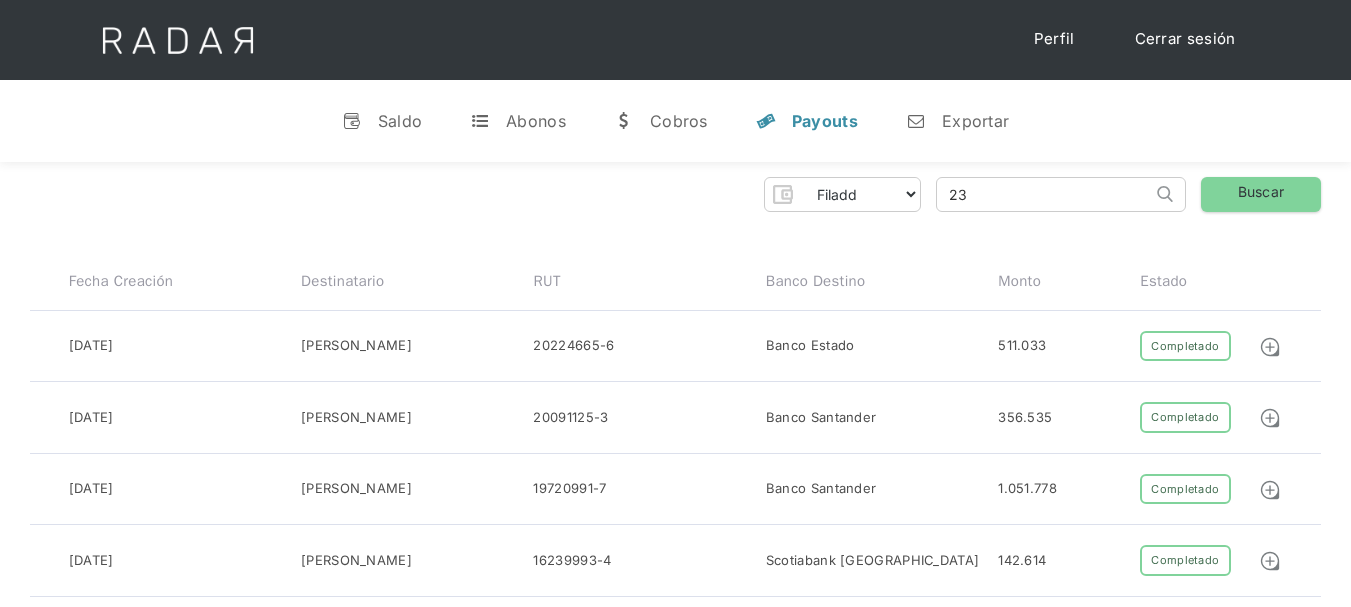 type on "3" 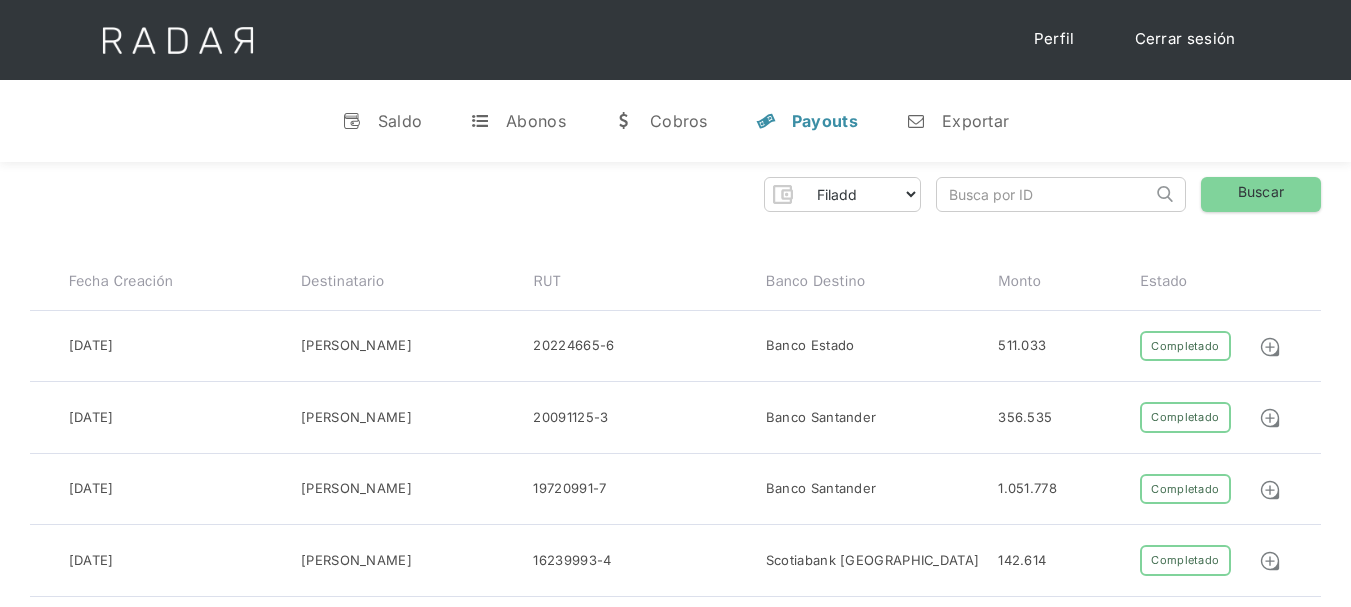 paste on "María Ignacia Águila González" 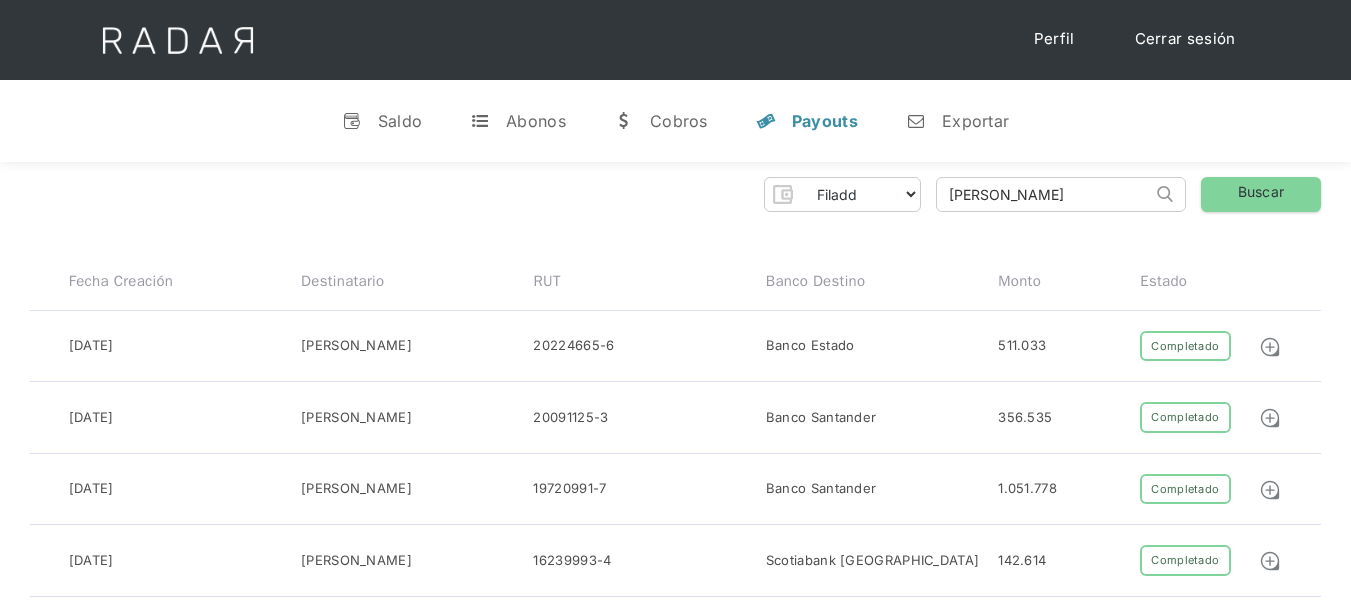 scroll, scrollTop: 0, scrollLeft: 6, axis: horizontal 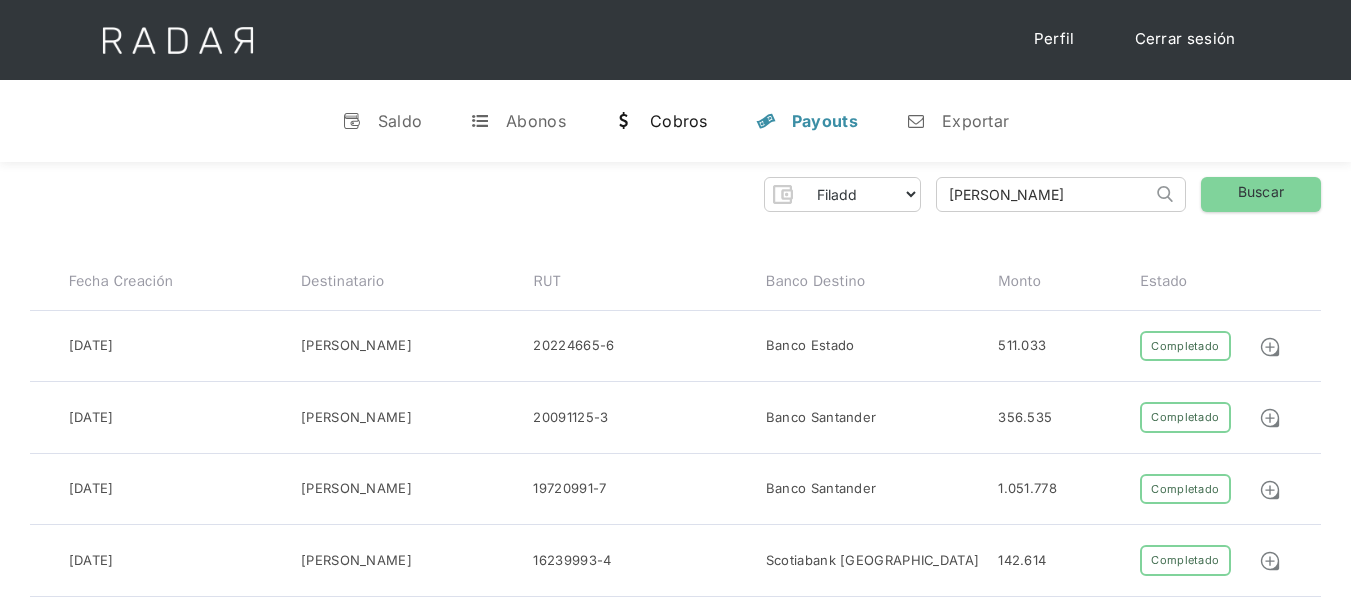 click on "w Cobros" at bounding box center [661, 121] 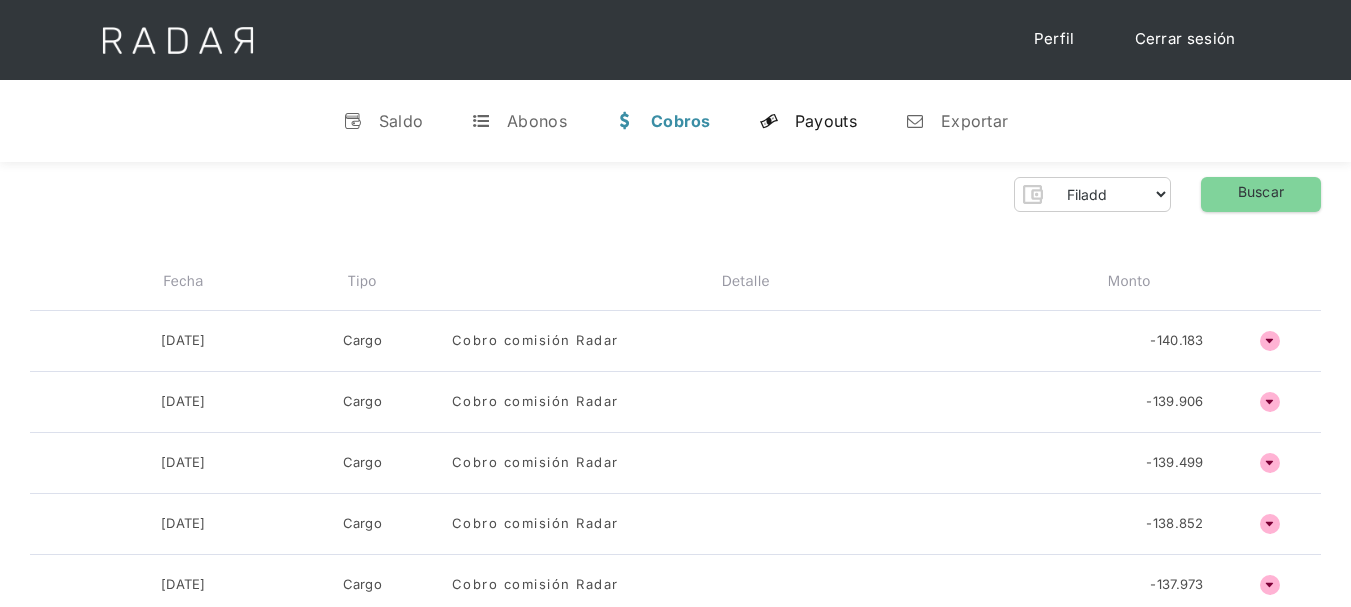 click on "y Payouts" at bounding box center [808, 121] 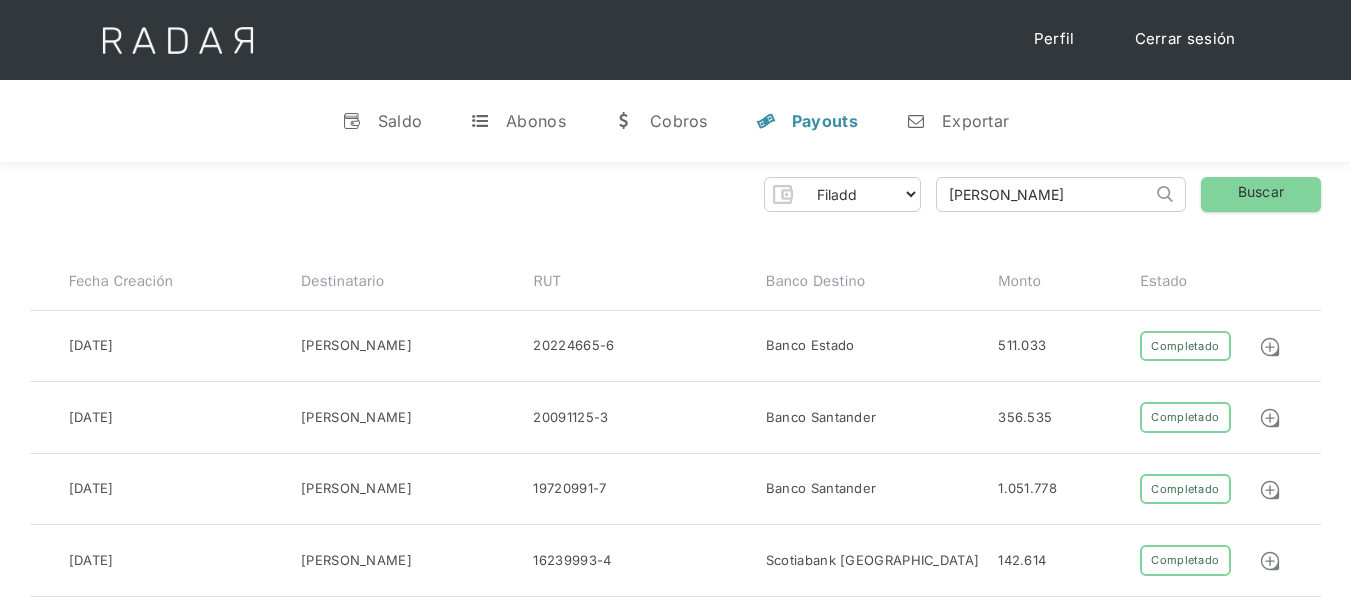 click on "[PERSON_NAME]" at bounding box center [1044, 194] 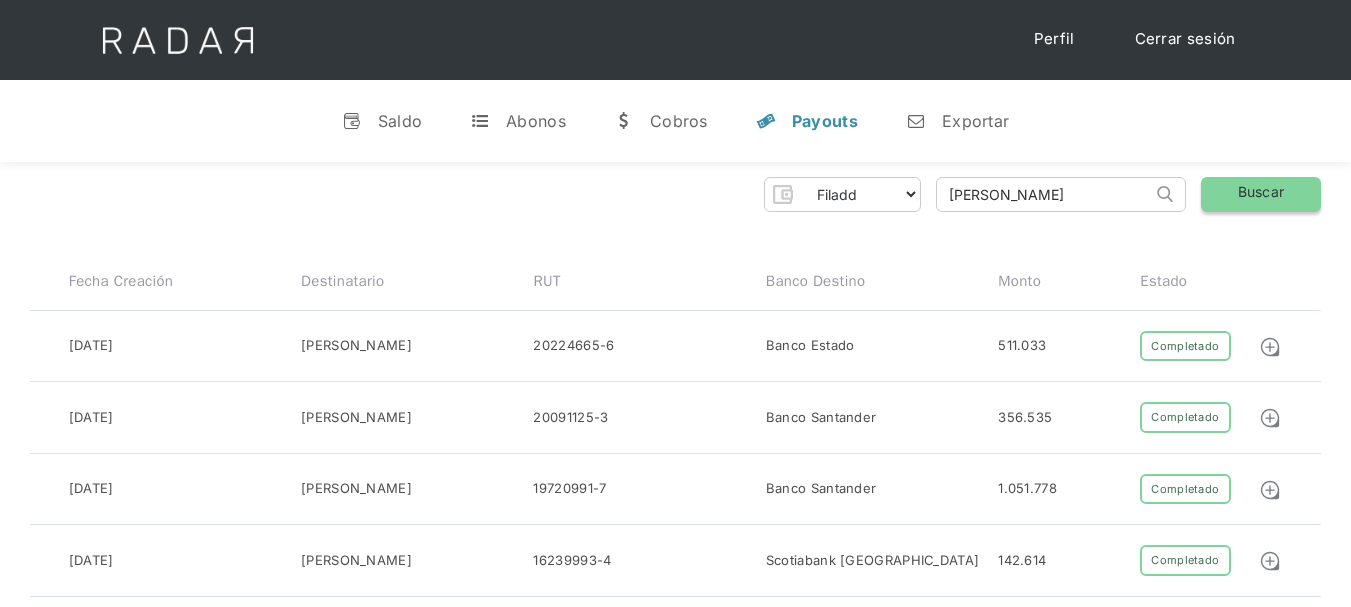 click on "Buscar" at bounding box center (1261, 194) 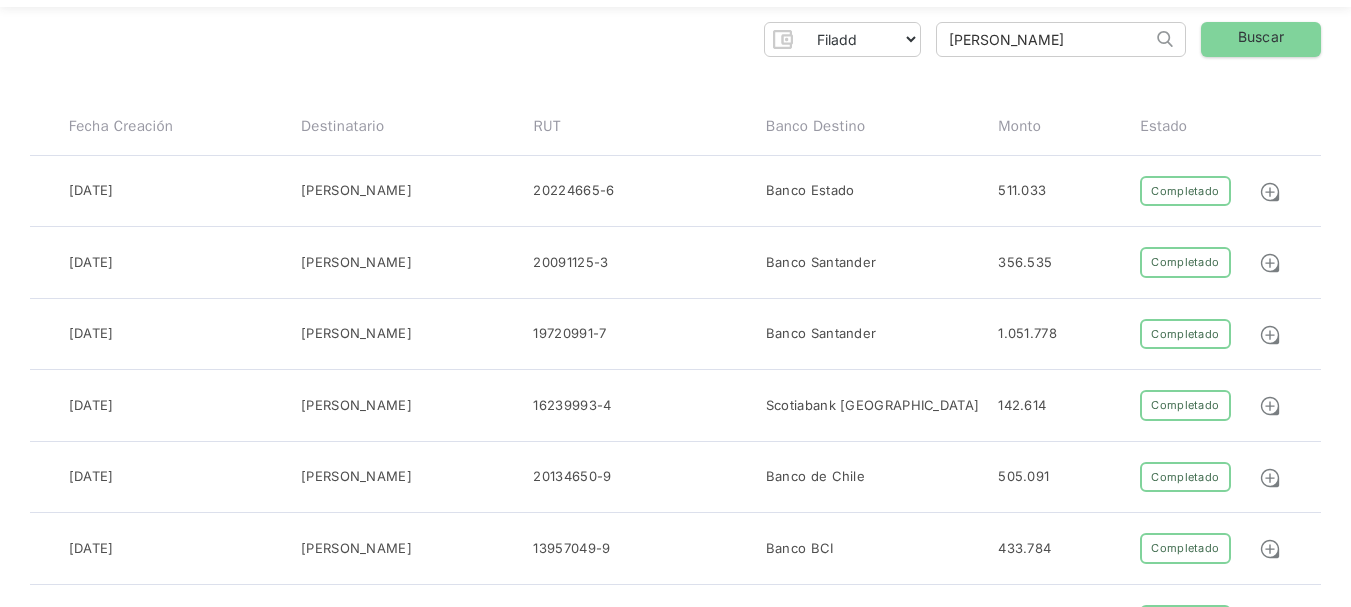 scroll, scrollTop: 0, scrollLeft: 0, axis: both 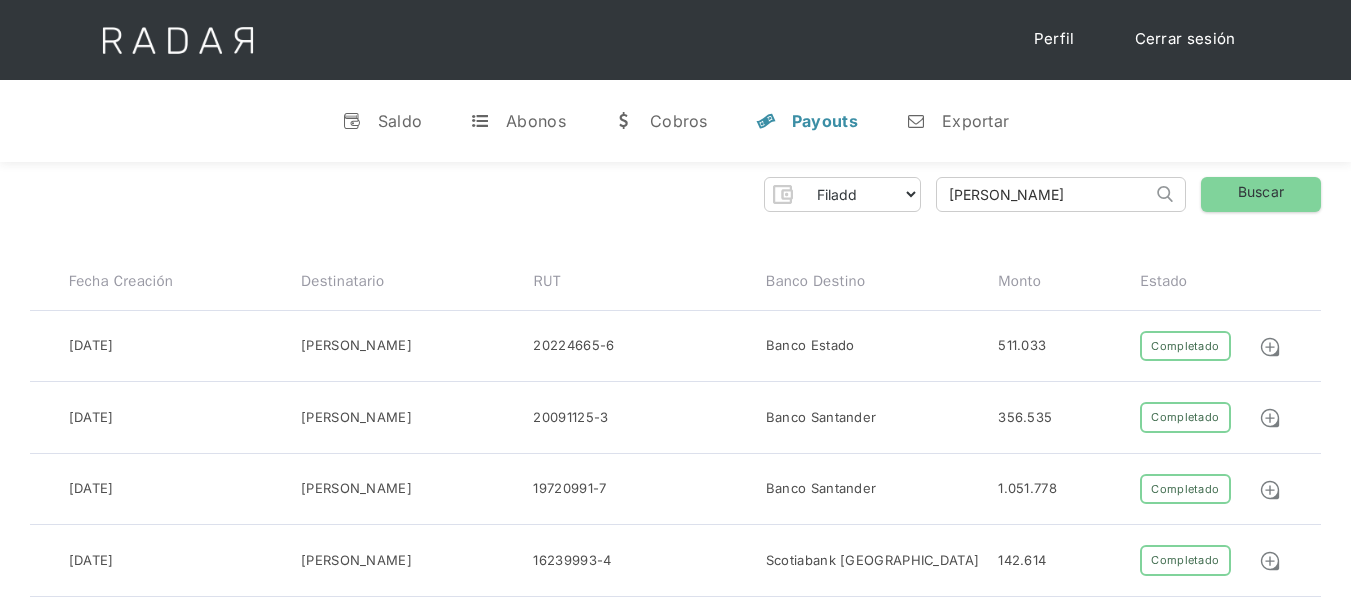 drag, startPoint x: 1140, startPoint y: 192, endPoint x: 798, endPoint y: 251, distance: 347.05188 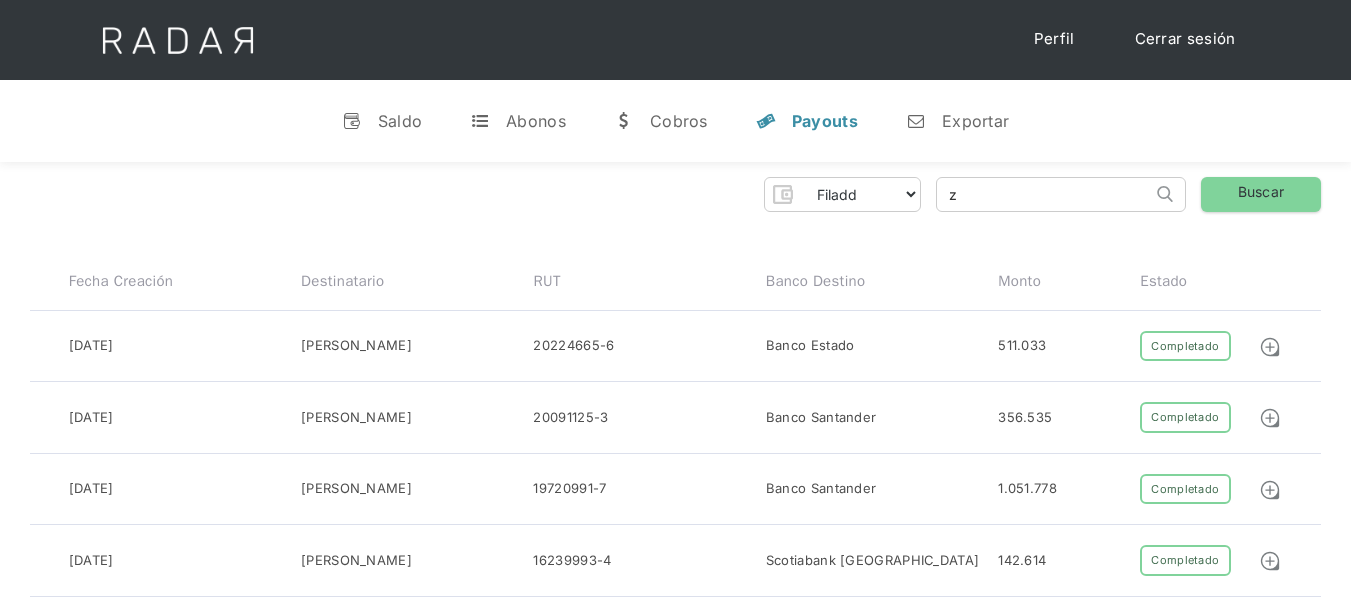 click on "z" at bounding box center (1044, 194) 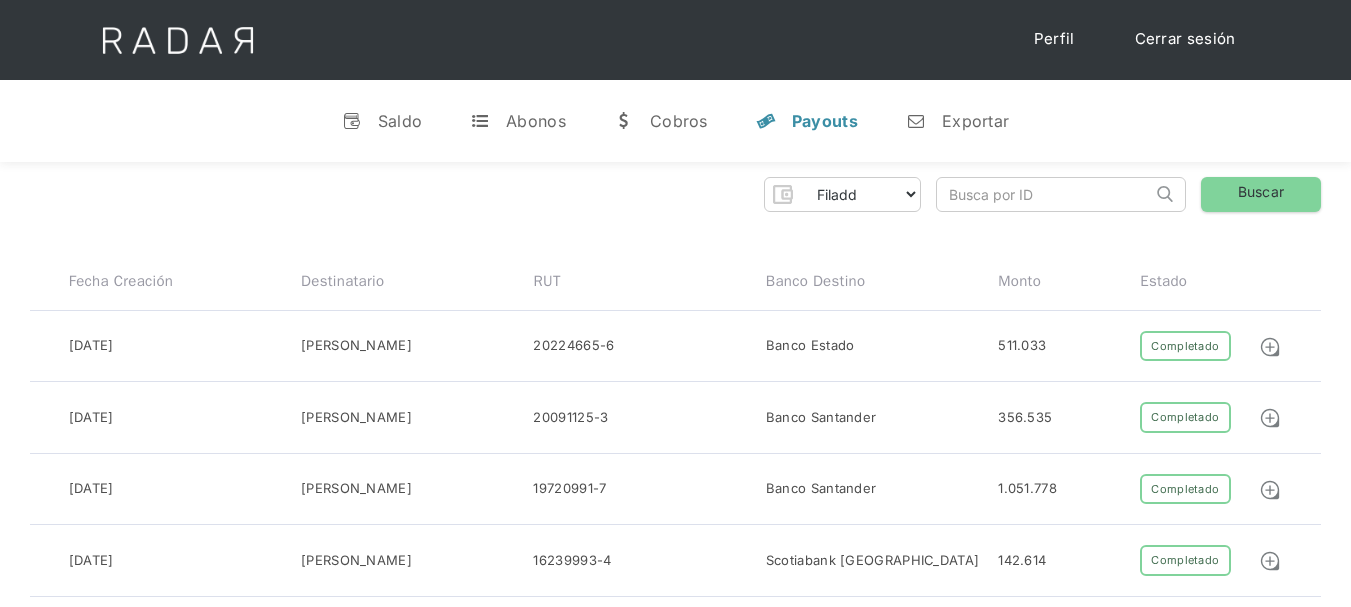 paste on "78853a76-0a60-4f00-a696-d30879fc2c23" 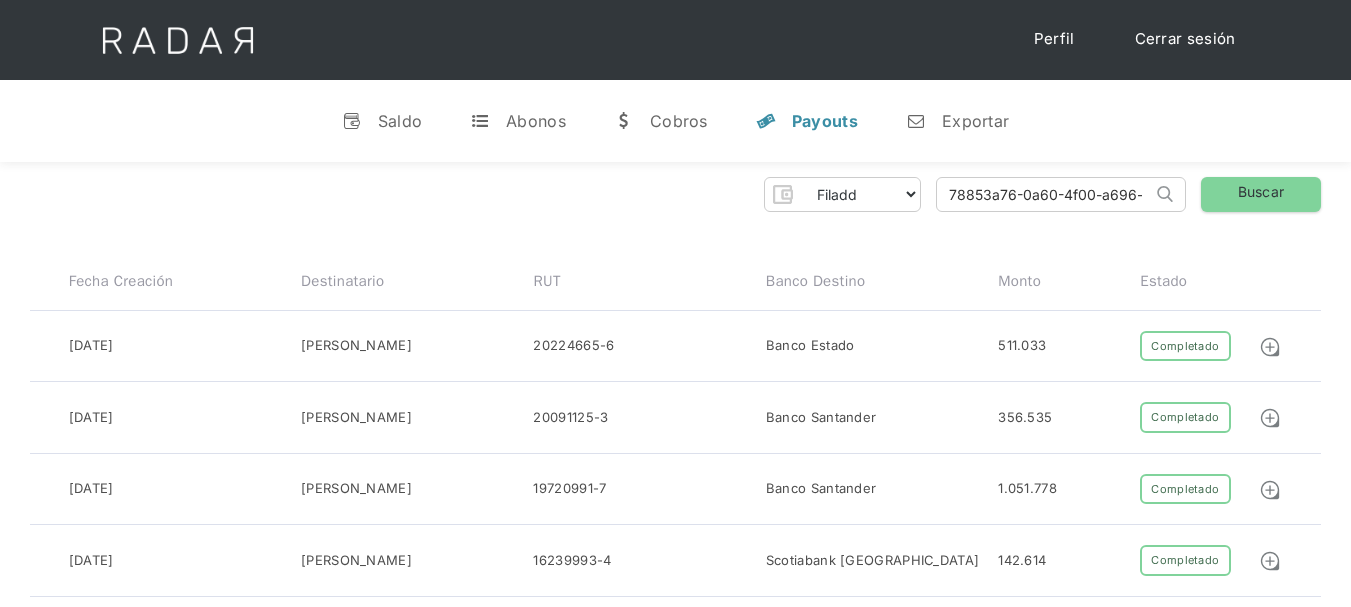 scroll, scrollTop: 0, scrollLeft: 96, axis: horizontal 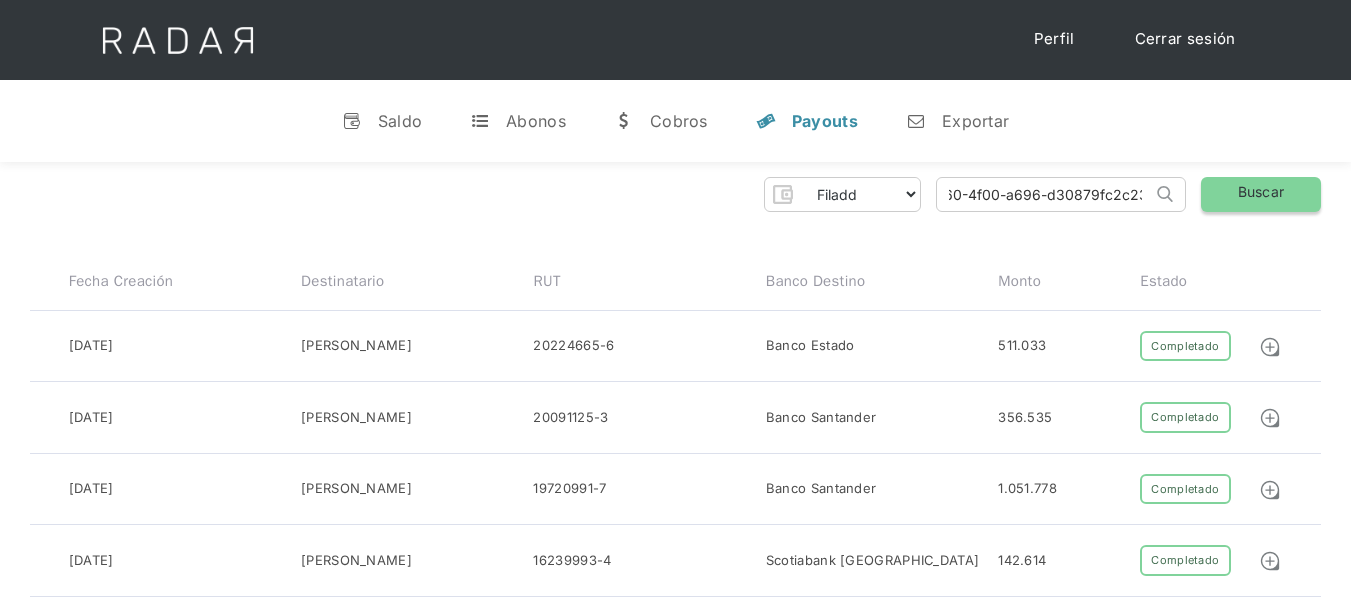 type on "78853a76-0a60-4f00-a696-d30879fc2c23" 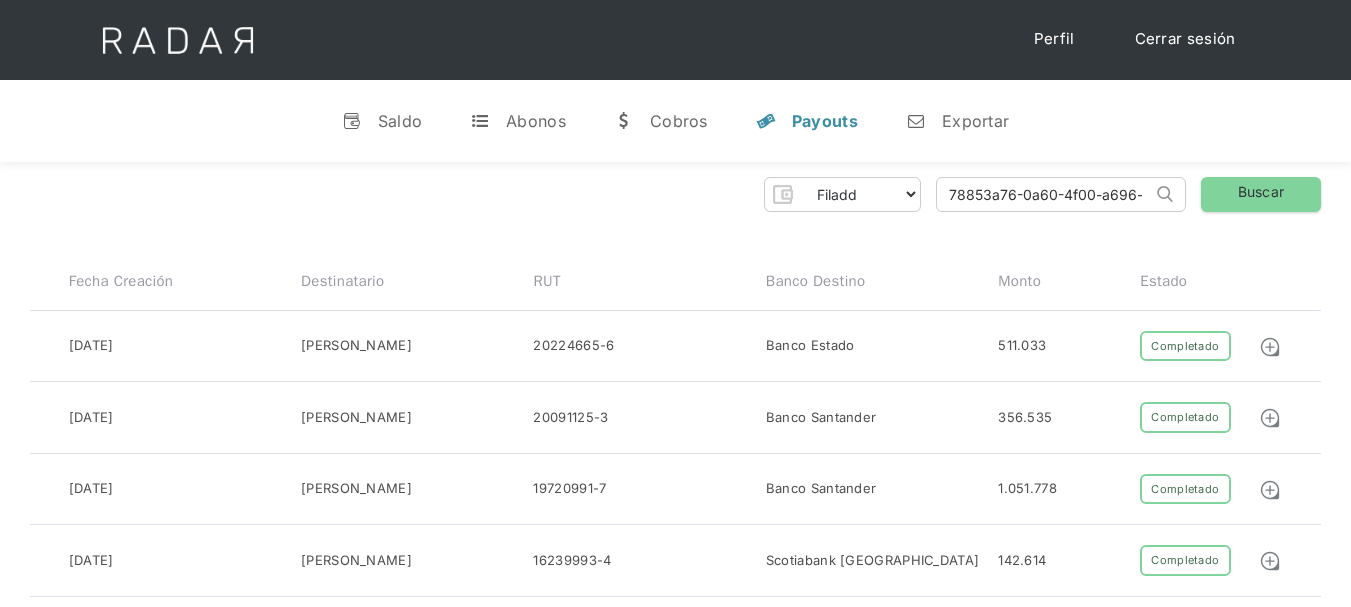 click on "Filadd Thank you! Your submission has been received! Oops! Something went wrong while submitting the form. 78853a76-0a60-4f00-a696-d30879fc2c23 Search Buscar Fecha creación Destinatario RUT Banco destino Monto Estado 22-06-2022 Herbert Schulz 15641306-2 037 5.000.000 Completado Pendiente Fallido Rechazado No hay payouts para mostrar 04-07-2025 Denisse Jacqueline López Olguín 20224665-6 Banco Estado 511.033 Completado Pendiente Fallido Rechazado 04-07-2025 Dallan Margarita Cortés Valdivia 20091125-3 Banco Santander 356.535 Completado Pendiente Fallido Rechazado 03-07-2025 Antonia Paz Rojas Poblete 19720991-7 Banco Santander 1.051.778 Completado Pendiente Fallido Rechazado 03-07-2025 Loreto Inzunza 16239993-4 Scotiabank Chile 142.614 Completado Pendiente Fallido Rechazado 03-07-2025 Florencia Quintana Piñeiro 20134650-9 Banco de Chile 505.091 Completado Pendiente Fallido Rechazado 03-07-2025 Carolina Carril Lapierre 13957049-9 Banco BCI 433.784 Completado Pendiente Fallido Rechazado 03-07-2025 18227866-1" at bounding box center [675, 2040] 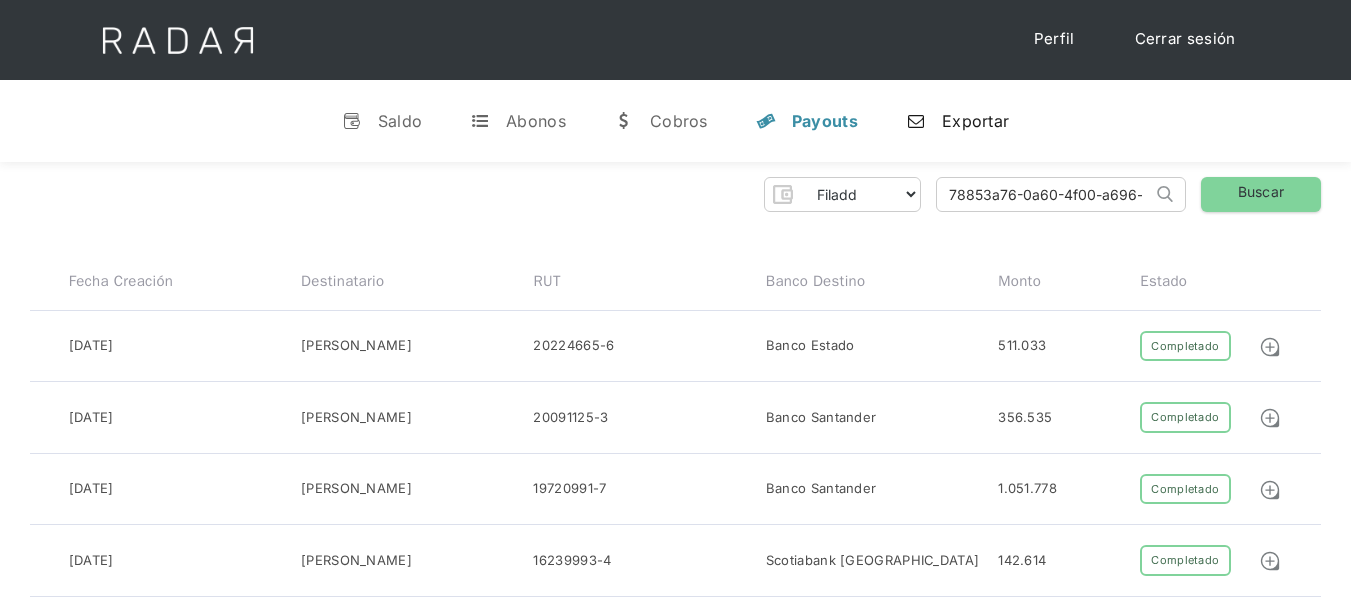 click on "n Exportar" at bounding box center (957, 121) 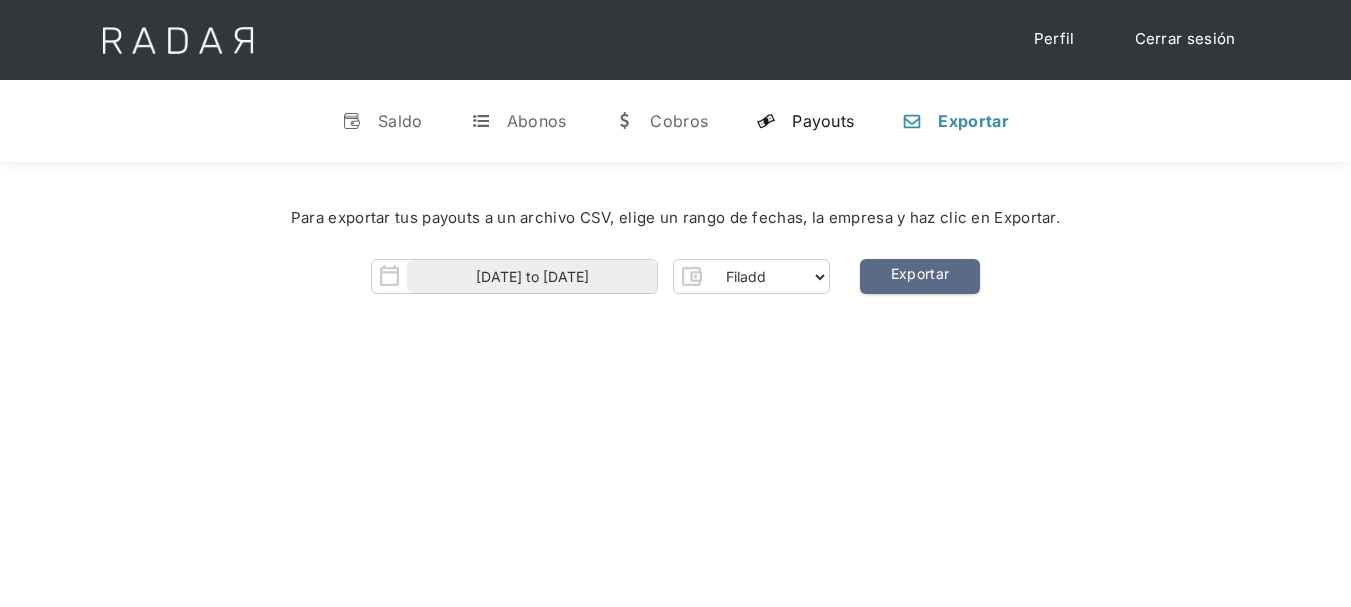 click on "Payouts" at bounding box center (823, 121) 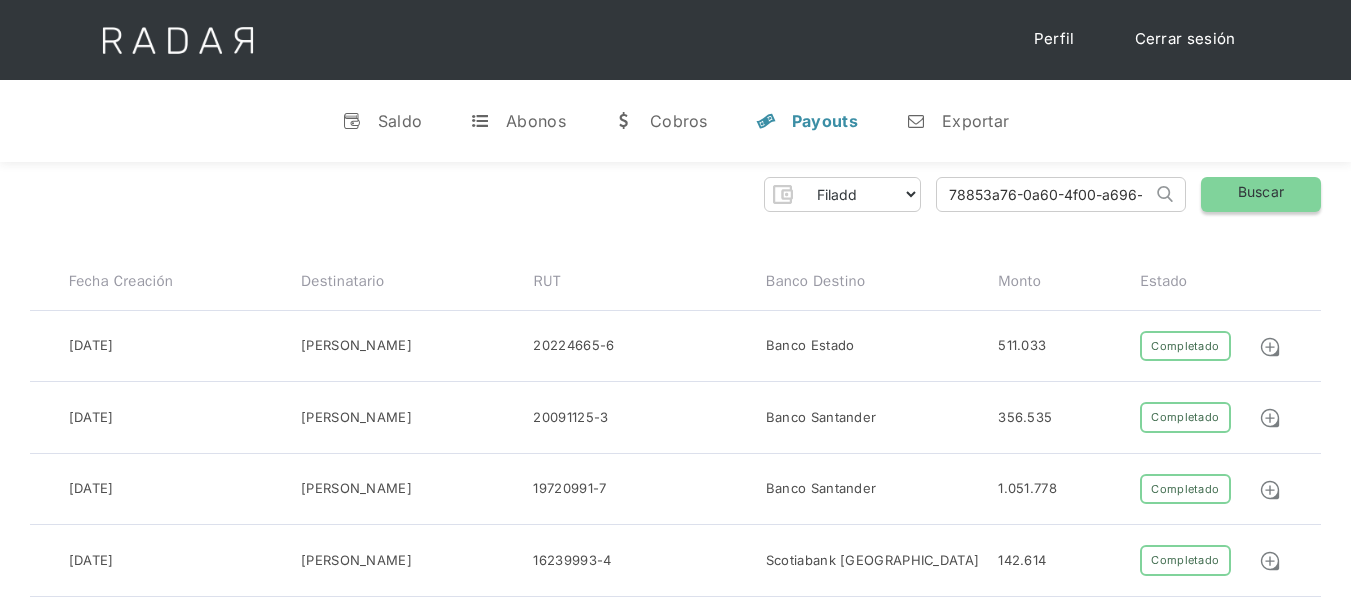 click on "Buscar" at bounding box center (1261, 194) 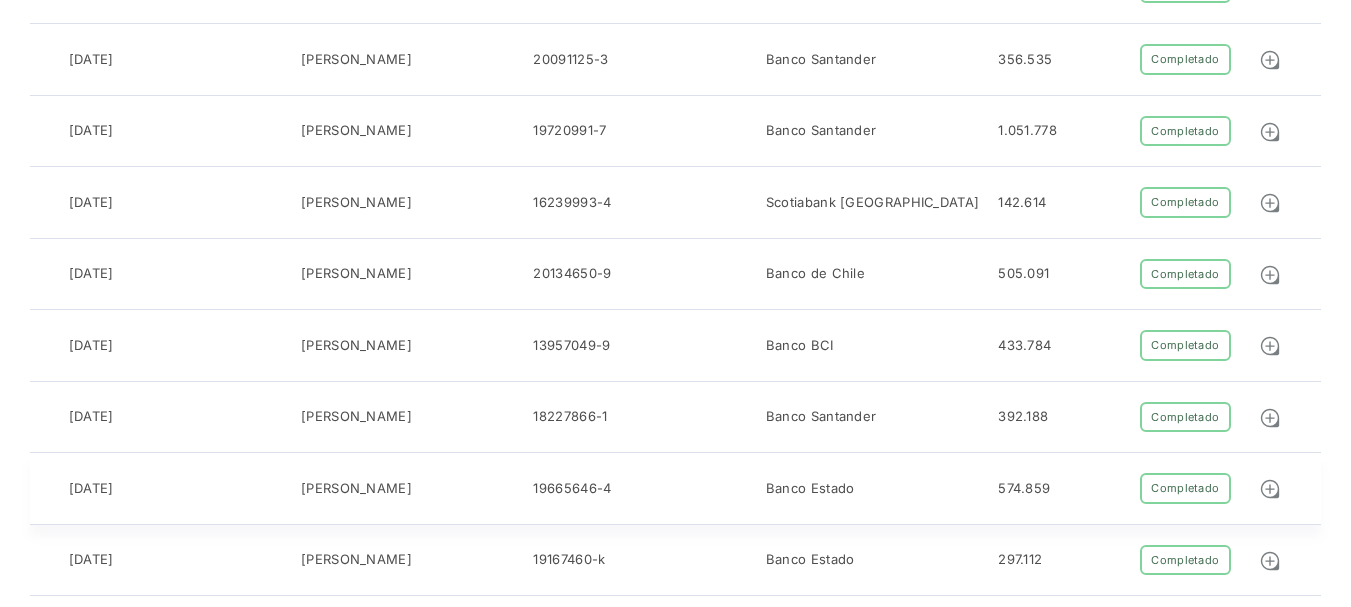 scroll, scrollTop: 0, scrollLeft: 0, axis: both 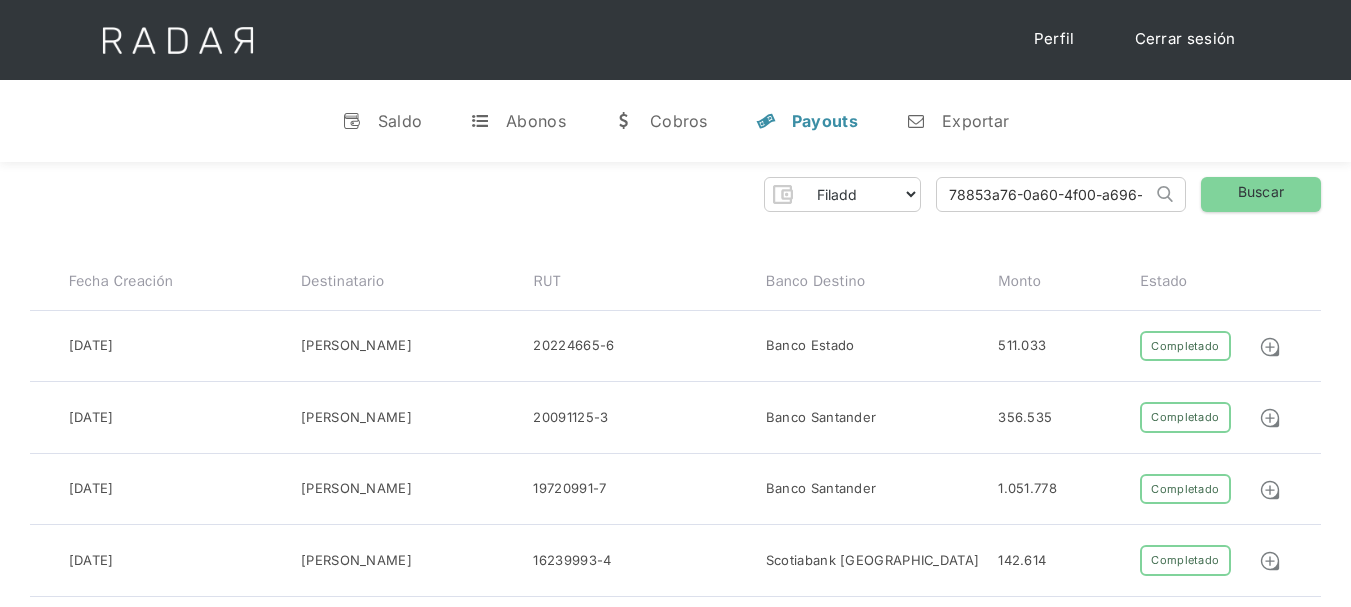 click on "78853a76-0a60-4f00-a696-d30879fc2c23" at bounding box center (1044, 194) 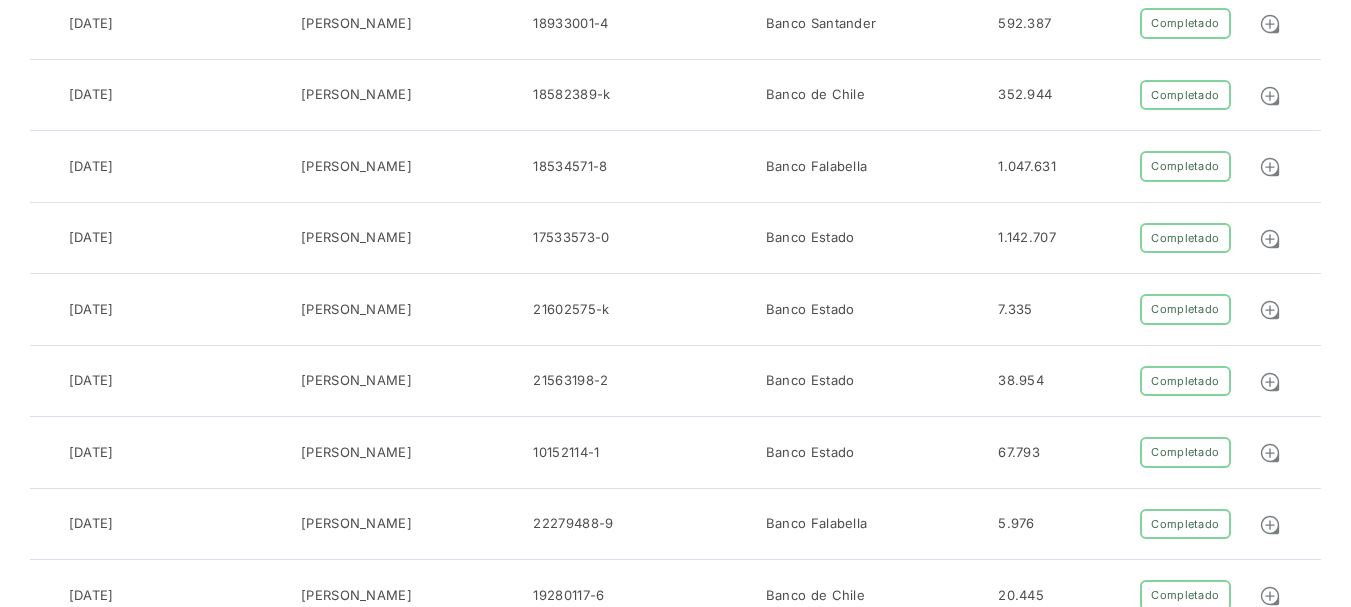 scroll, scrollTop: 1619, scrollLeft: 0, axis: vertical 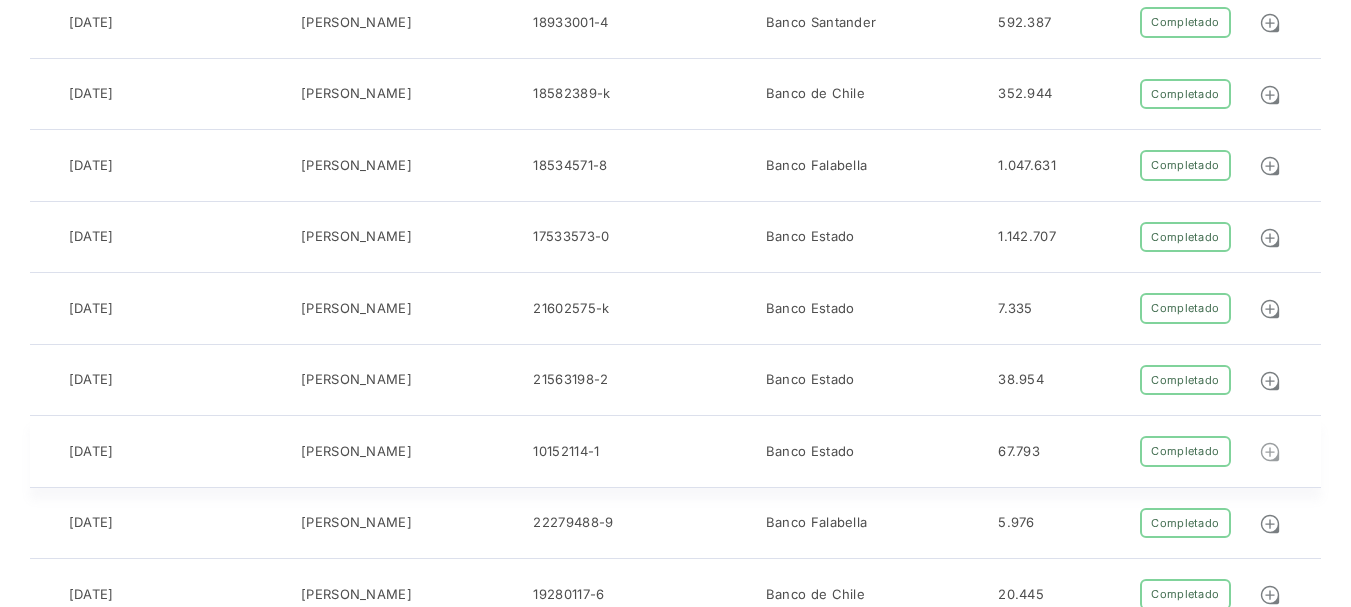 click at bounding box center (1270, -1272) 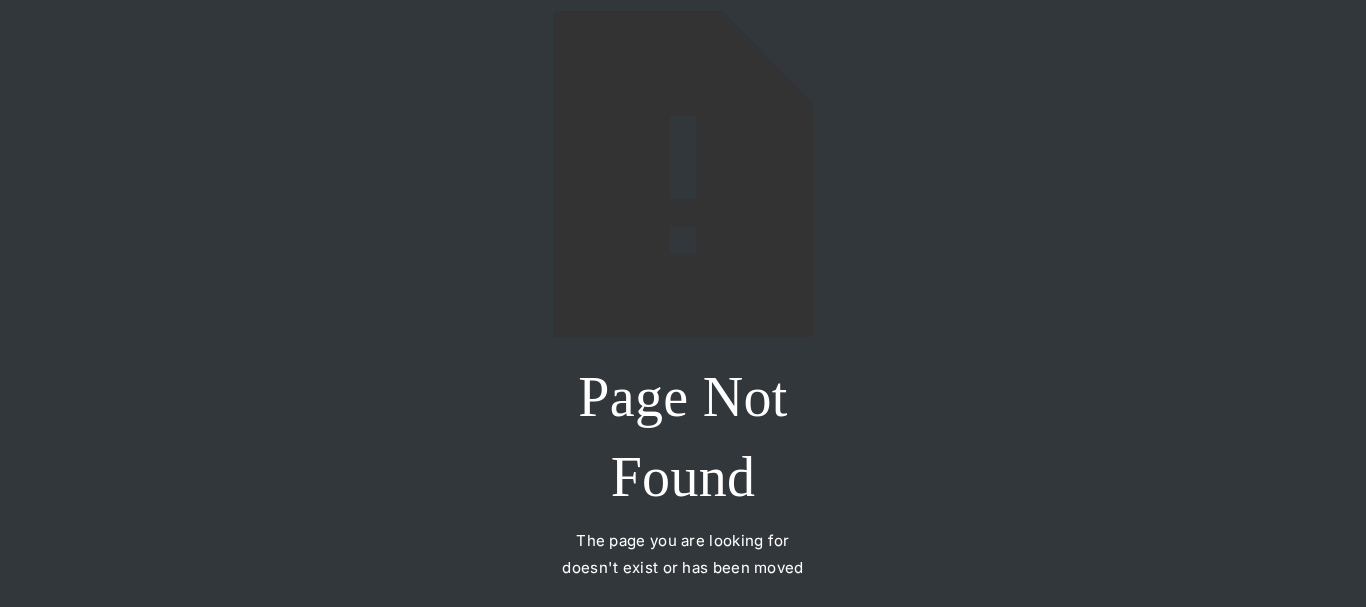scroll, scrollTop: 0, scrollLeft: 0, axis: both 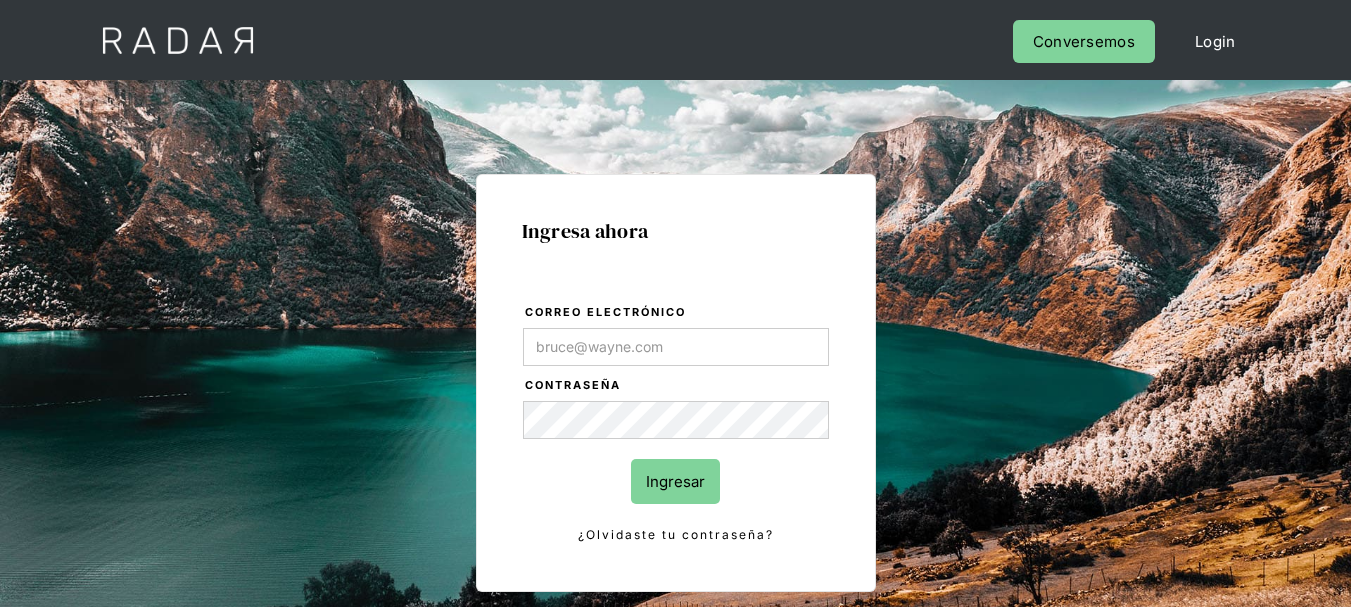 type on "[EMAIL_ADDRESS][DOMAIN_NAME]" 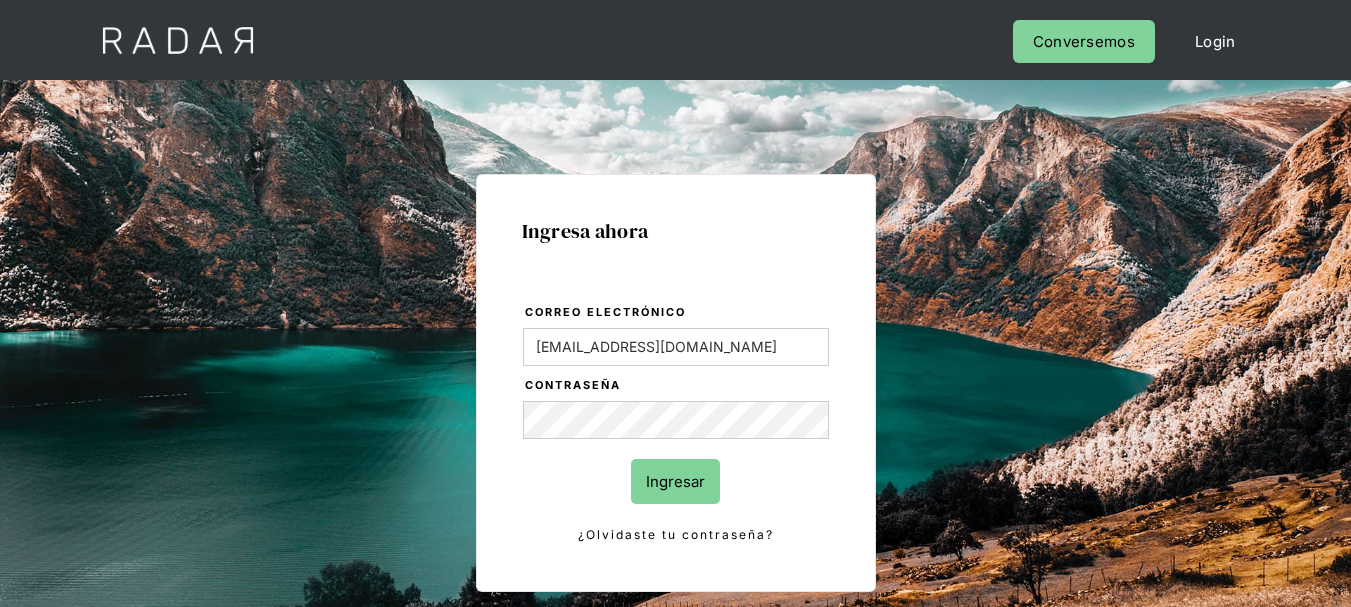 click on "Ingresar" at bounding box center [675, 481] 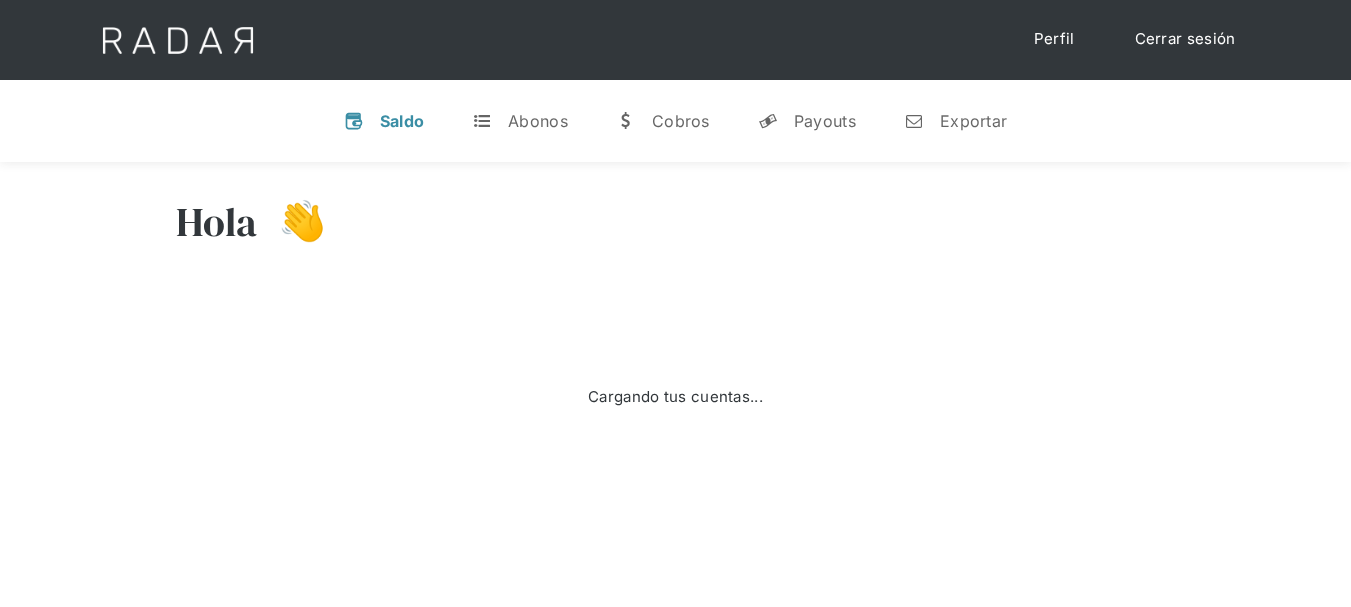 scroll, scrollTop: 0, scrollLeft: 0, axis: both 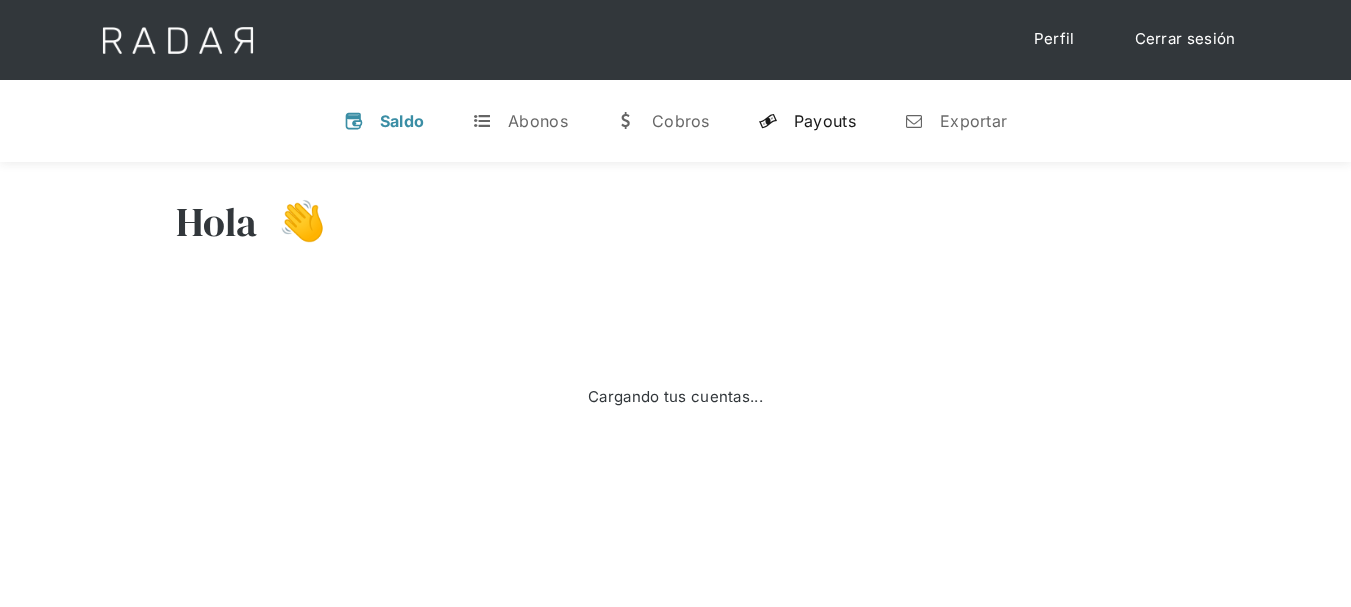 click on "y Payouts" at bounding box center [807, 121] 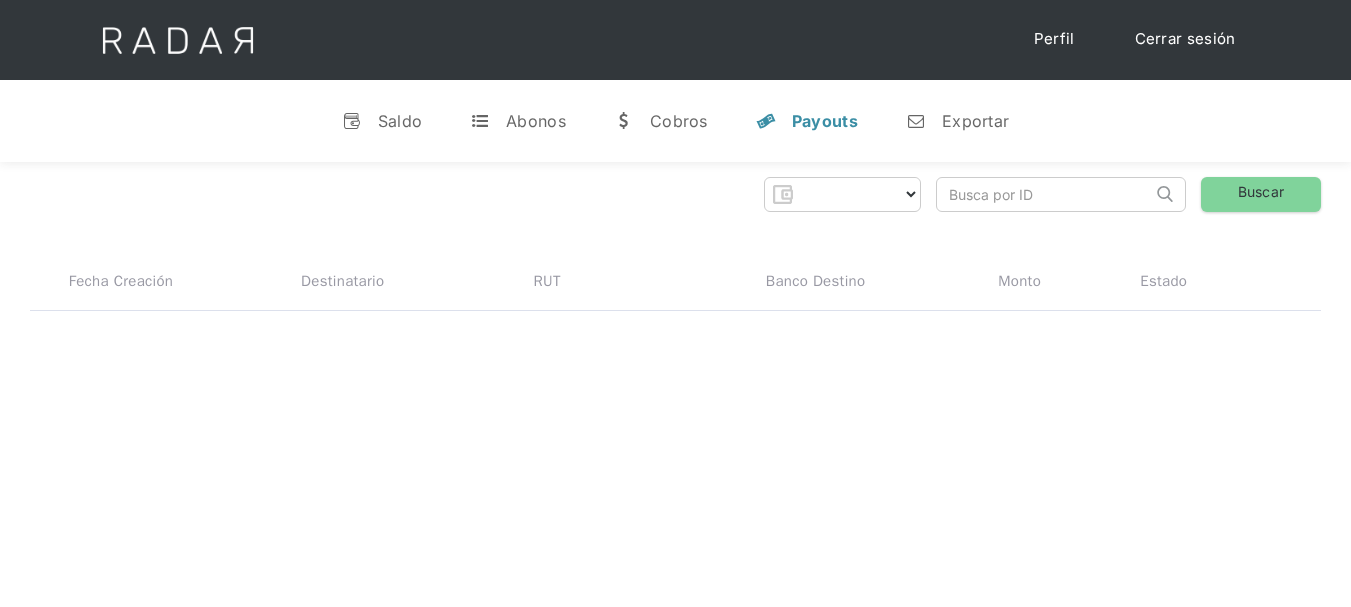 select on "filadd" 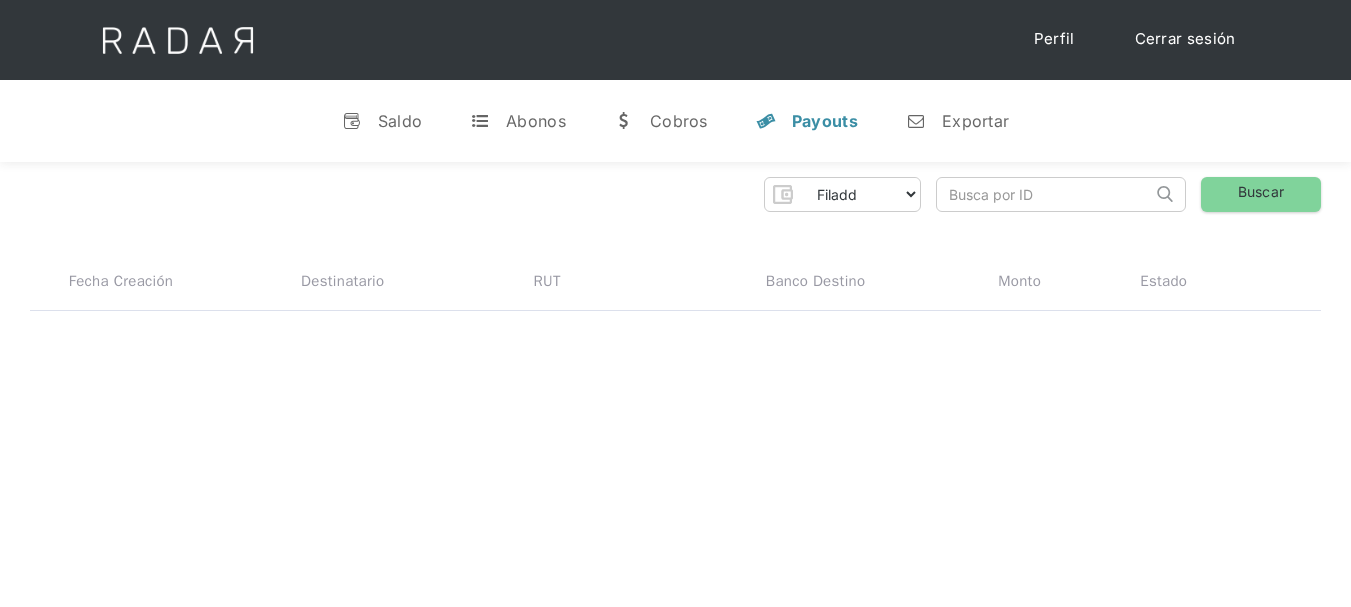 click at bounding box center [1044, 194] 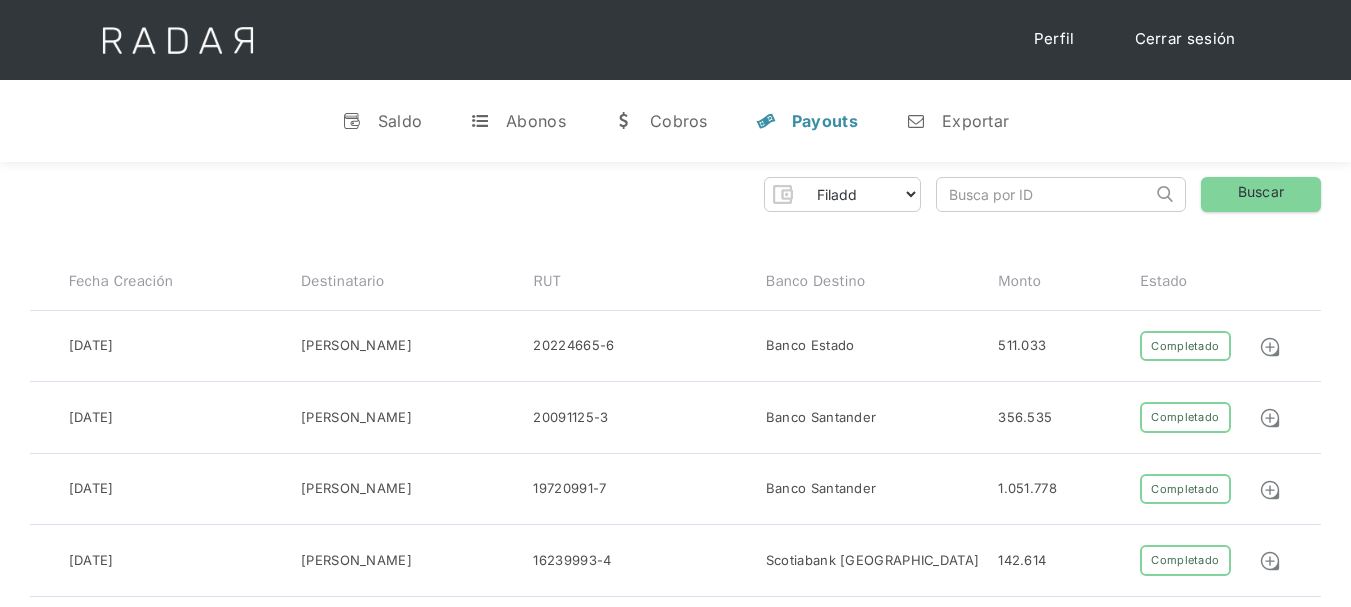 paste on "78853a76-0a60-4f00-a696-d30879fc2c23" 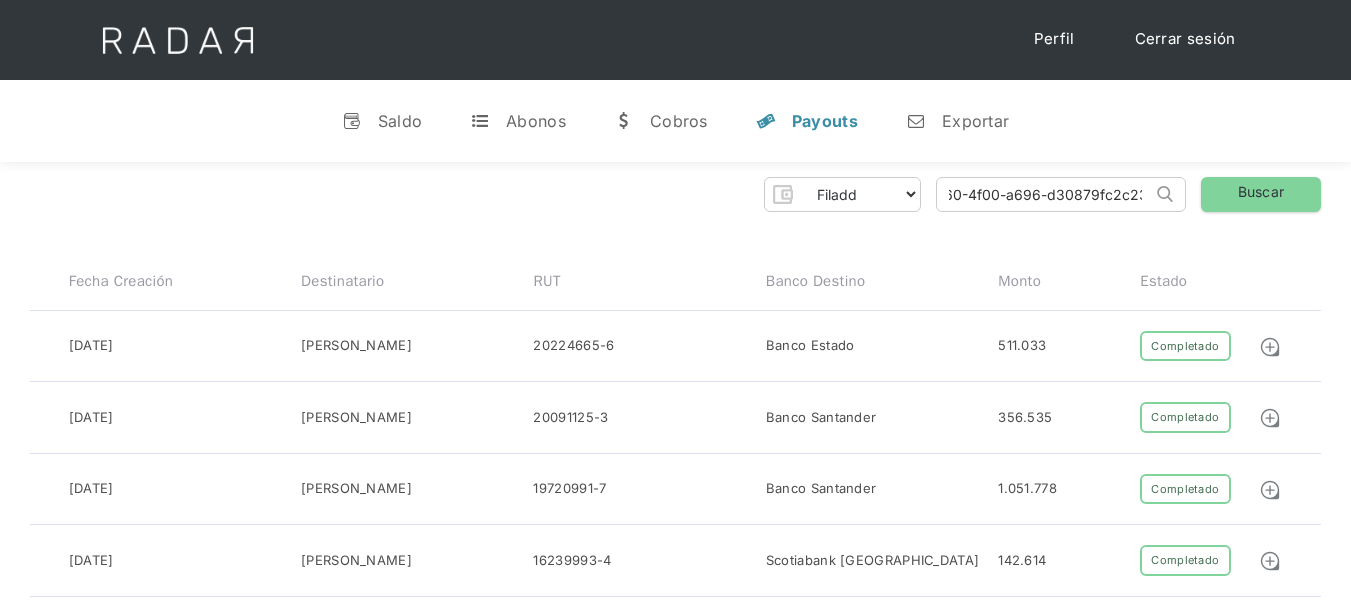 scroll, scrollTop: 0, scrollLeft: 105, axis: horizontal 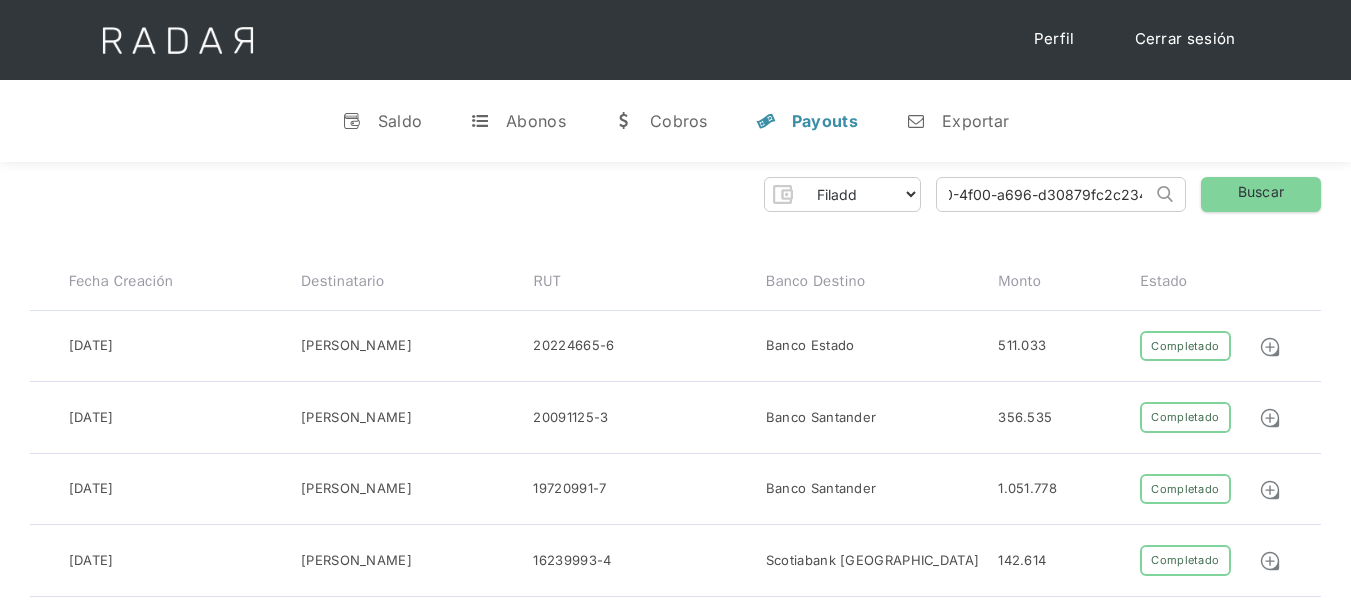 click on "Search" at bounding box center [0, 0] 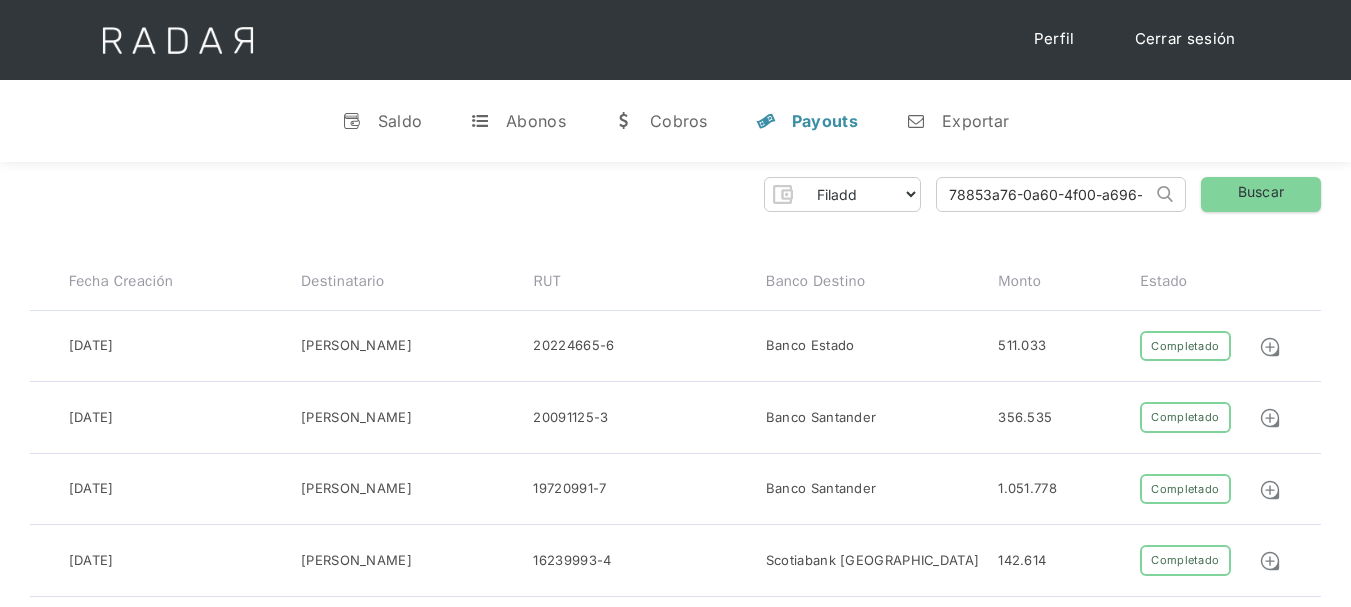 click on "78853a76-0a60-4f00-a696-d30879fc2c234" at bounding box center [1044, 194] 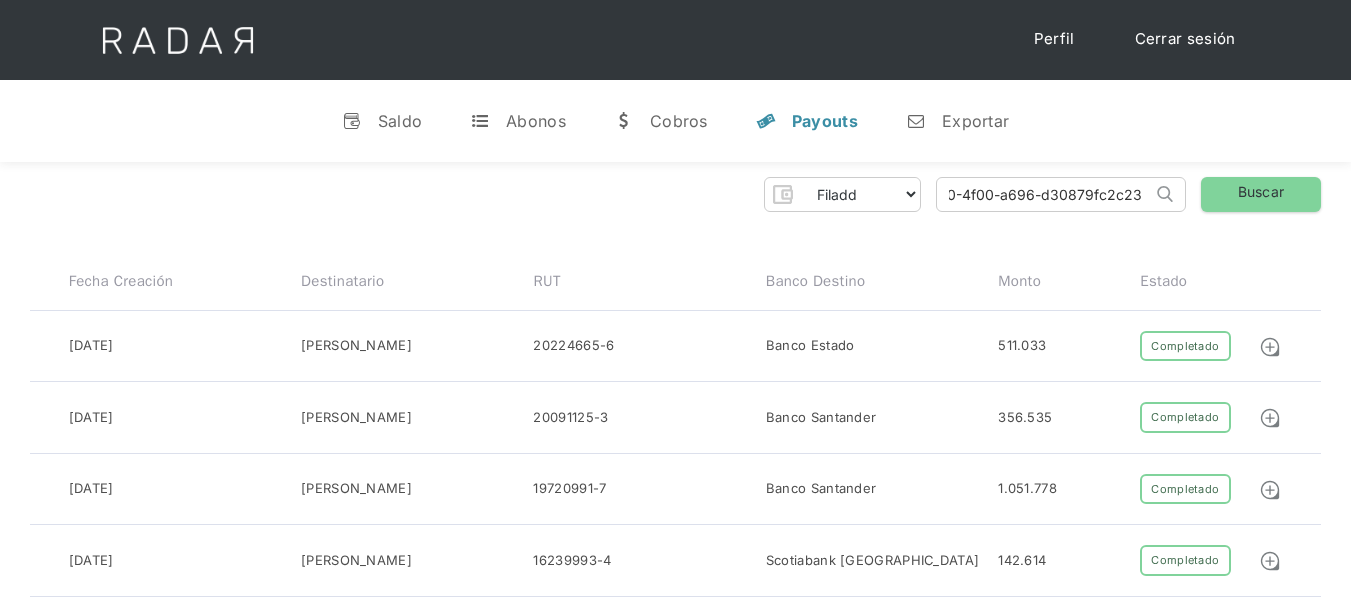 scroll, scrollTop: 0, scrollLeft: 97, axis: horizontal 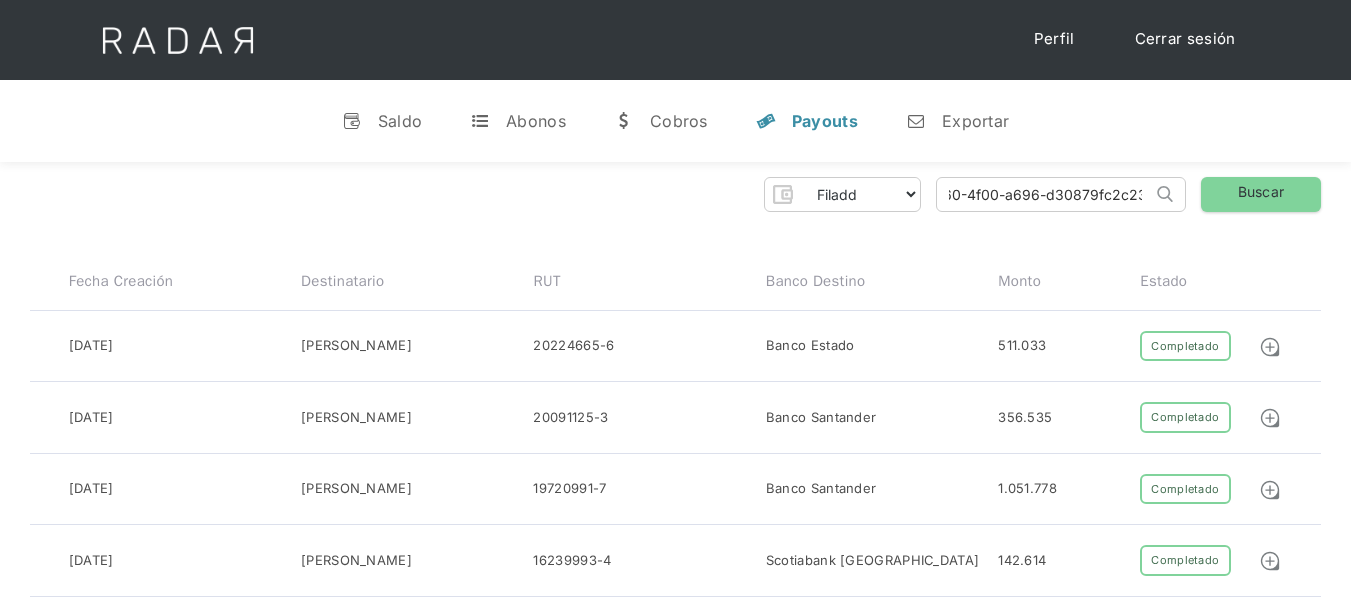 type on "78853a76-0a60-4f00-a696-d30879fc2c23" 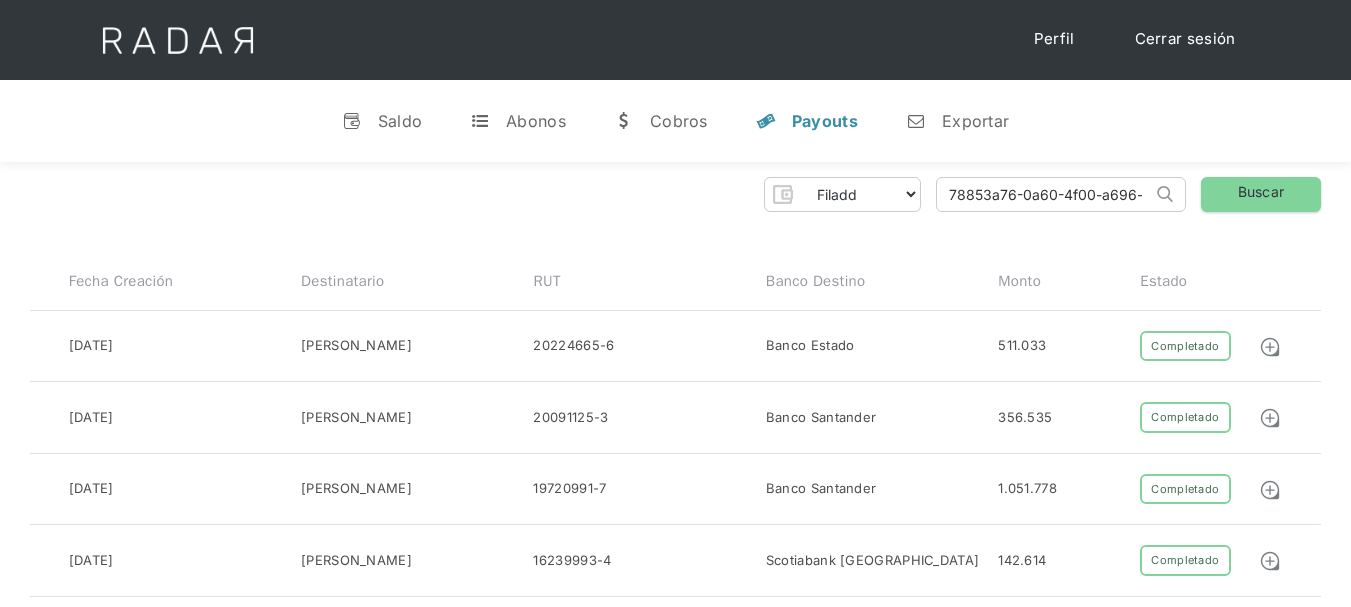 click at bounding box center (1165, 194) 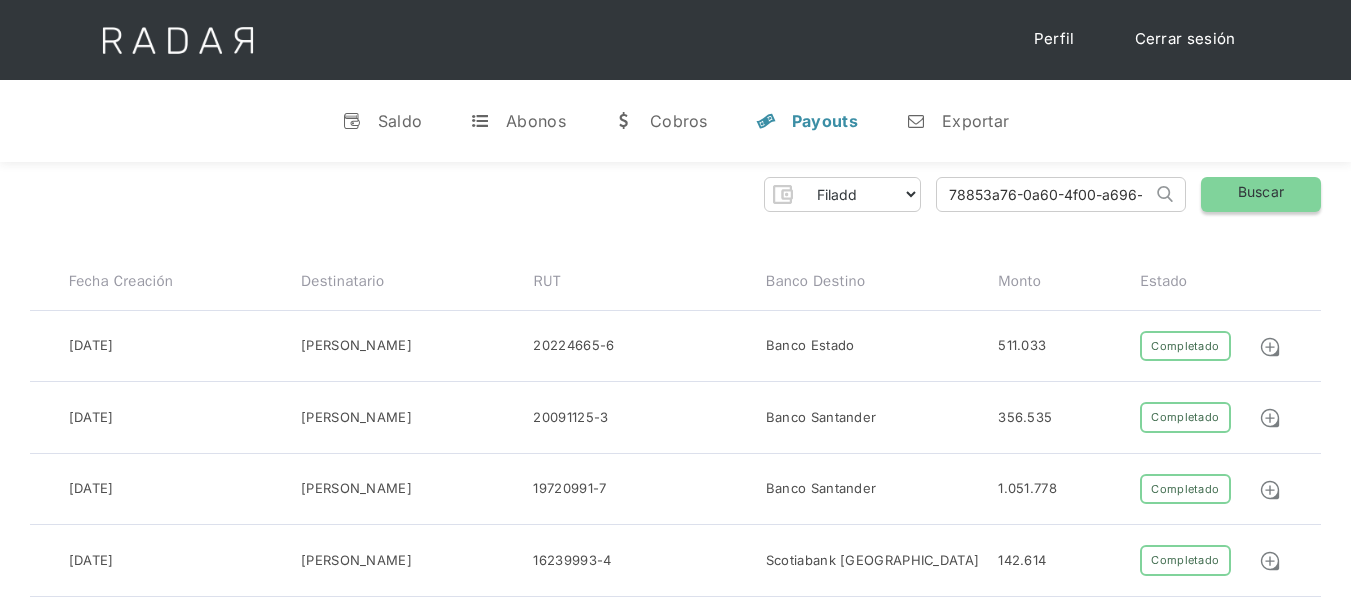 click on "Buscar" at bounding box center (1261, 194) 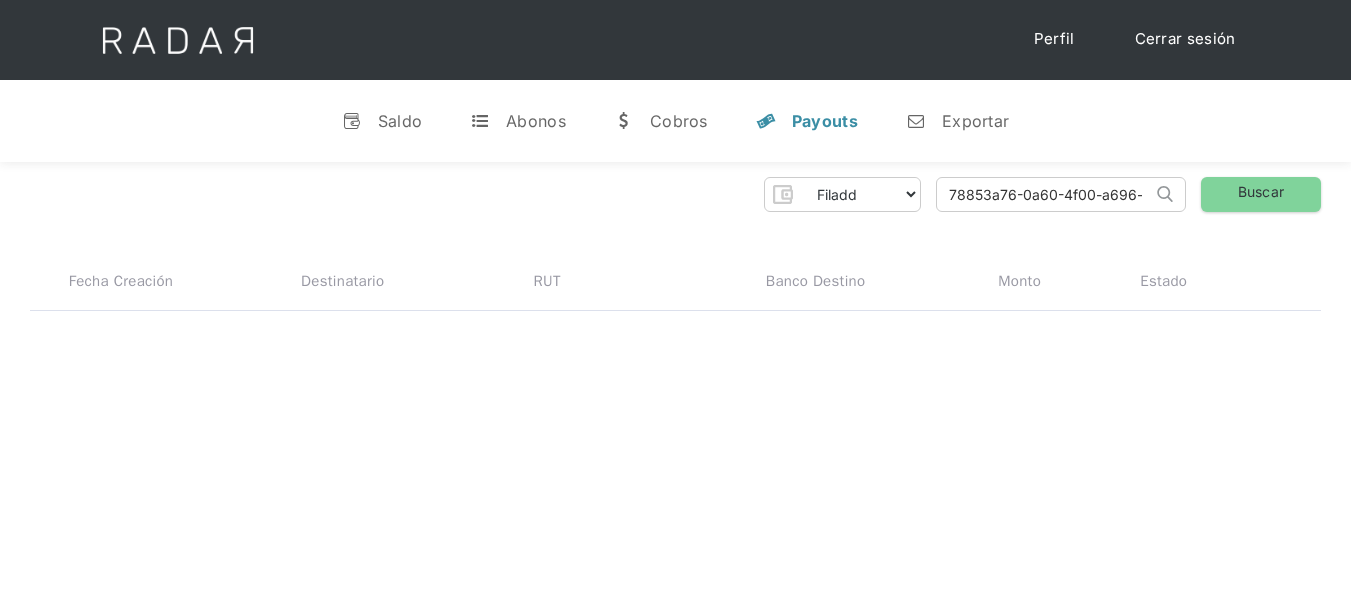 click on "78853a76-0a60-4f00-a696-d30879fc2c23" at bounding box center (1044, 194) 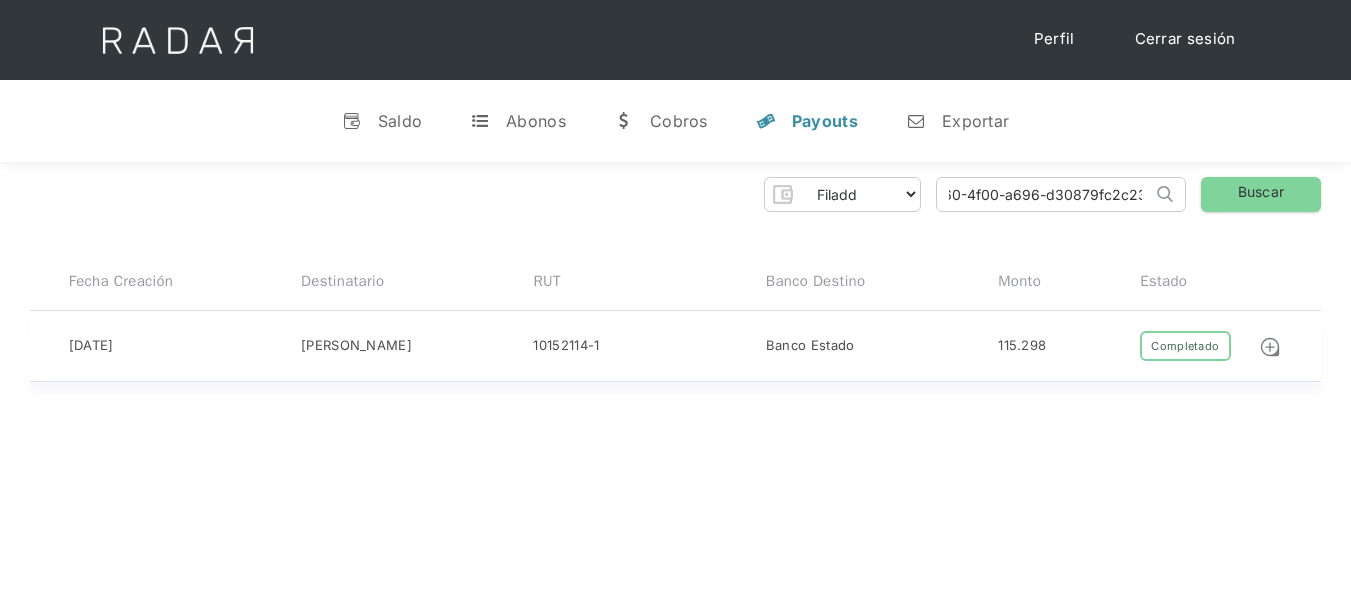 scroll, scrollTop: 0, scrollLeft: 0, axis: both 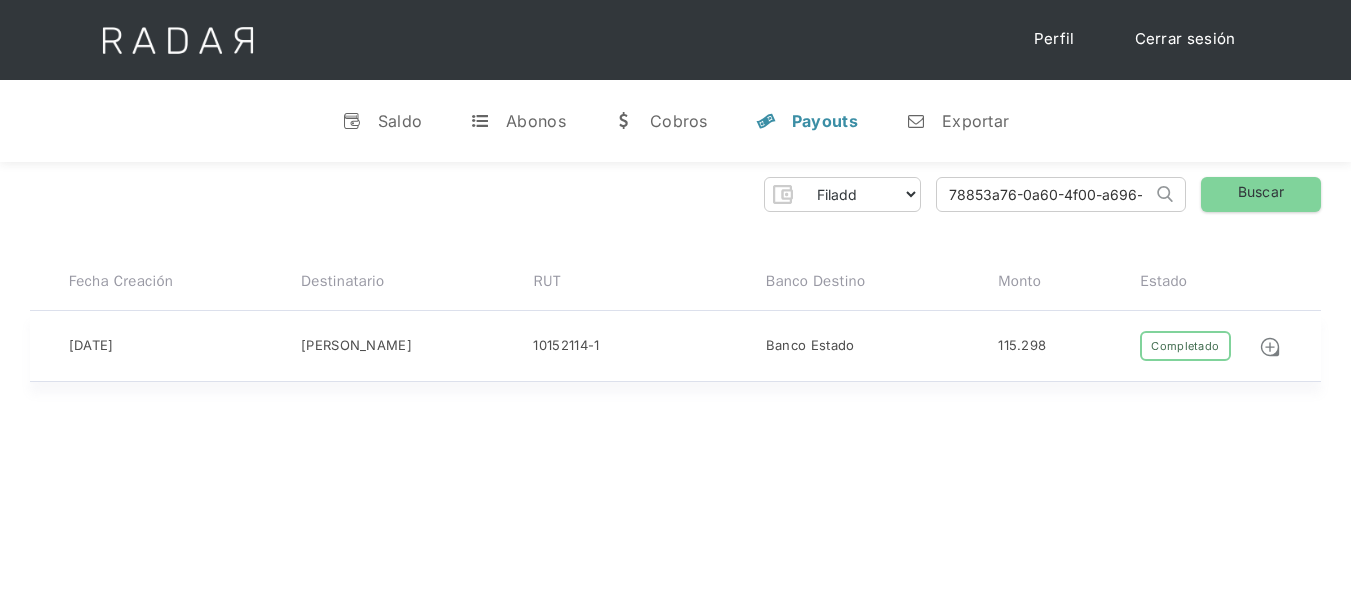 click at bounding box center [1276, 346] 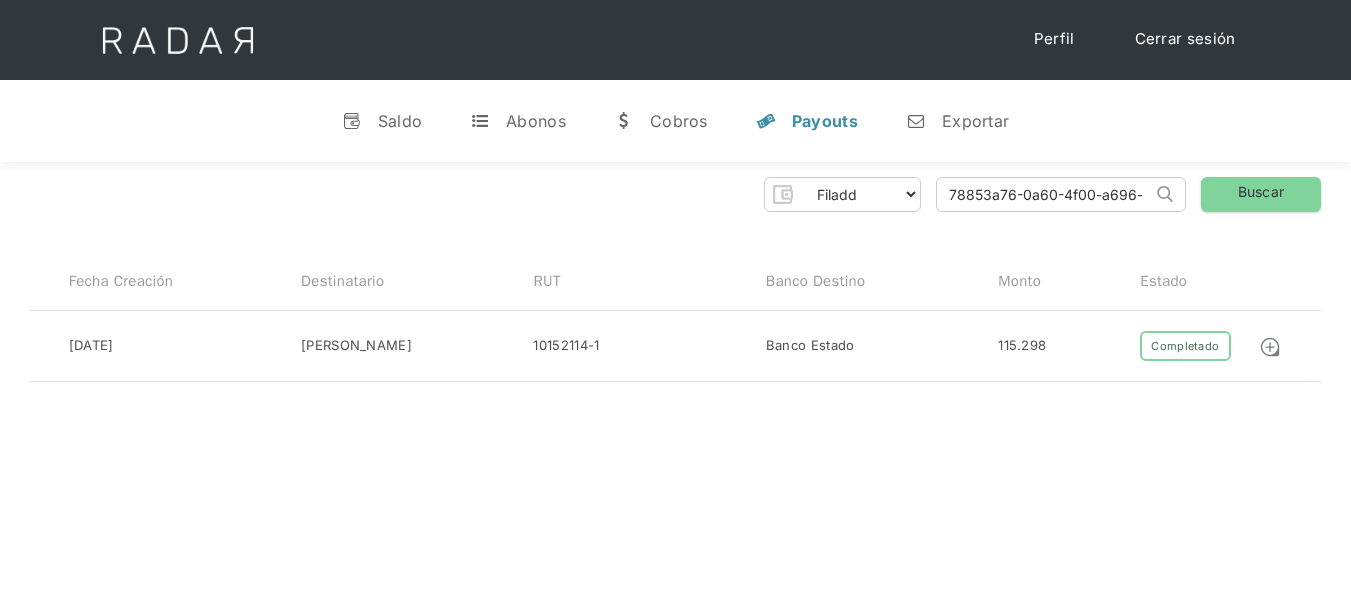 scroll, scrollTop: 0, scrollLeft: 97, axis: horizontal 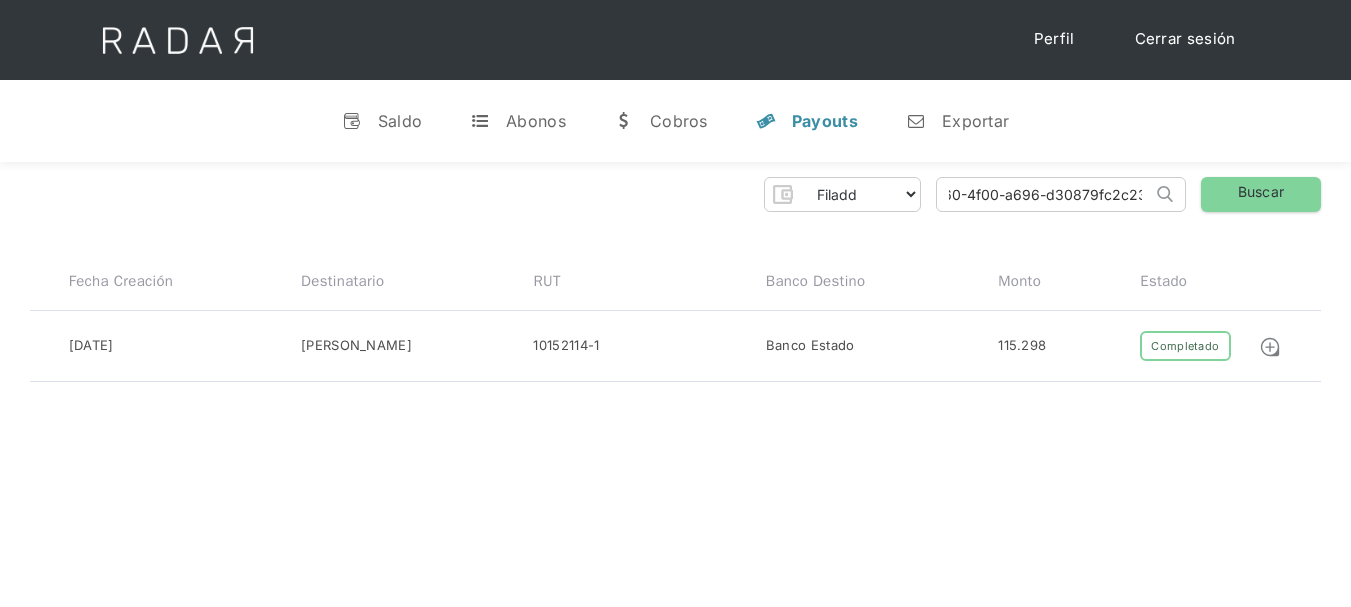 drag, startPoint x: 950, startPoint y: 196, endPoint x: 1338, endPoint y: 230, distance: 389.48685 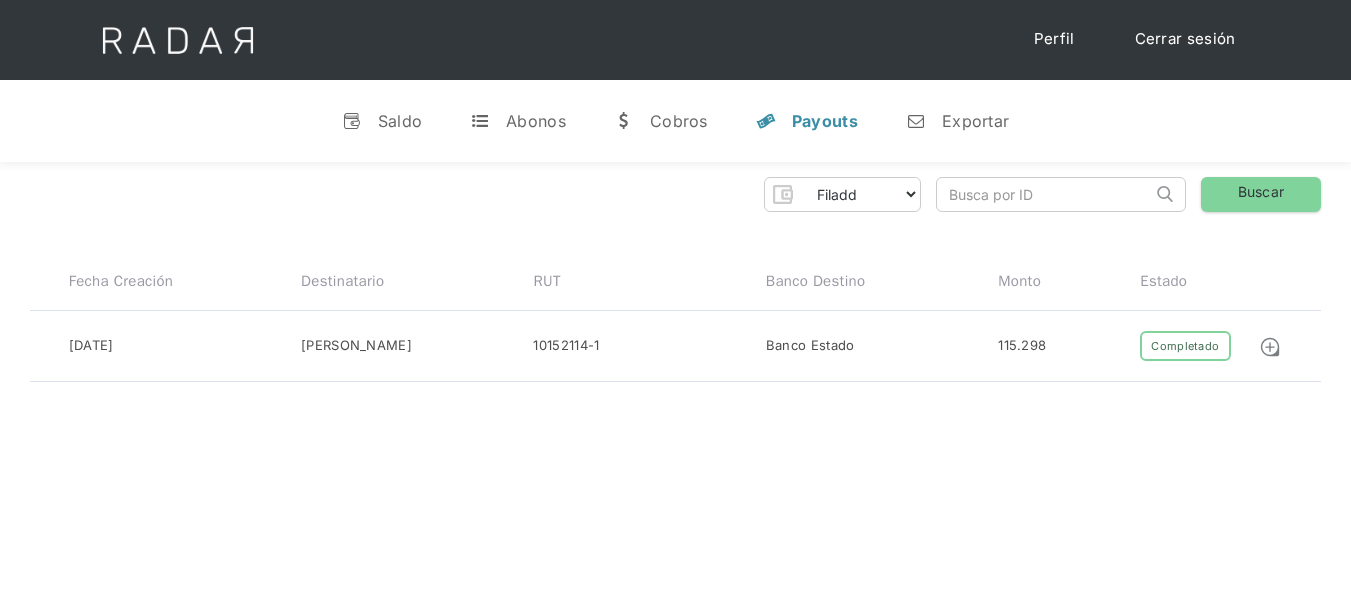 scroll, scrollTop: 0, scrollLeft: 0, axis: both 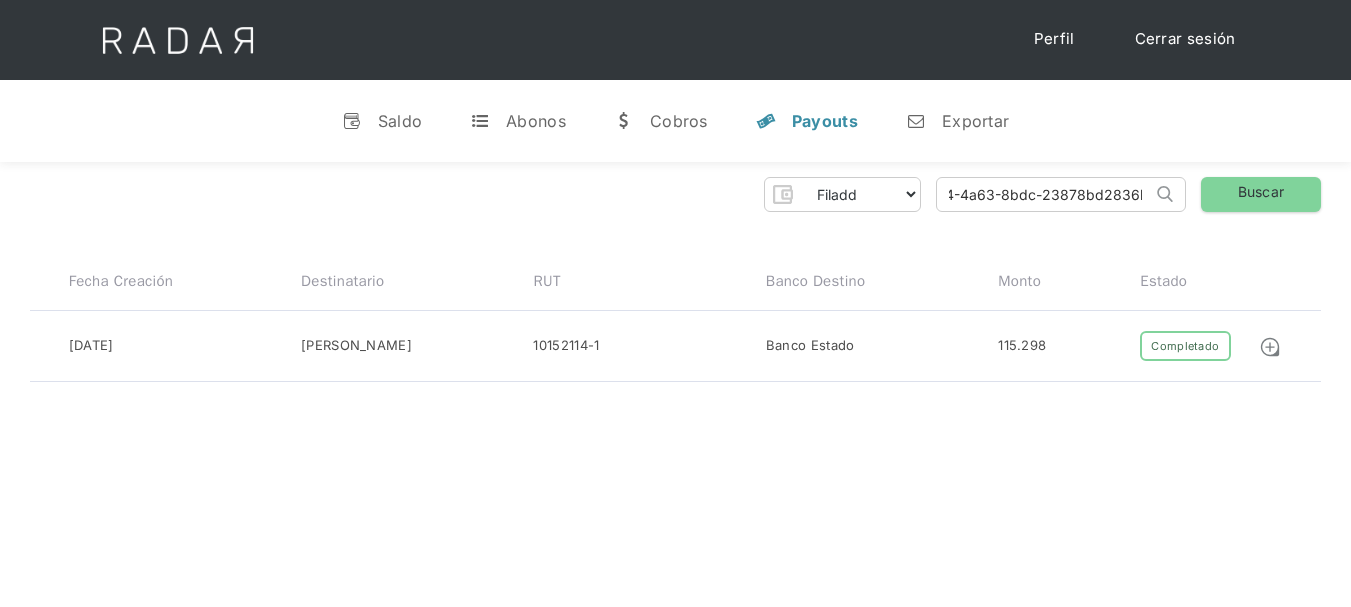 type on "183a30e5-16f4-4a63-8bdc-23878bd2836b" 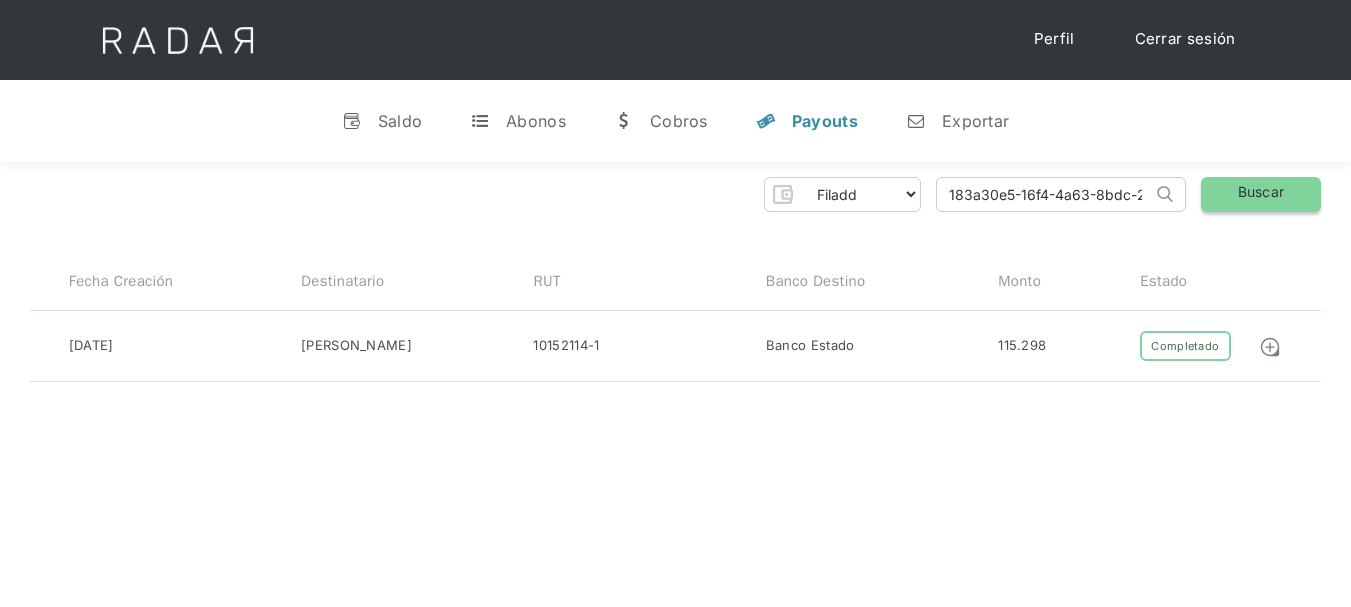 click on "Buscar" at bounding box center (1261, 194) 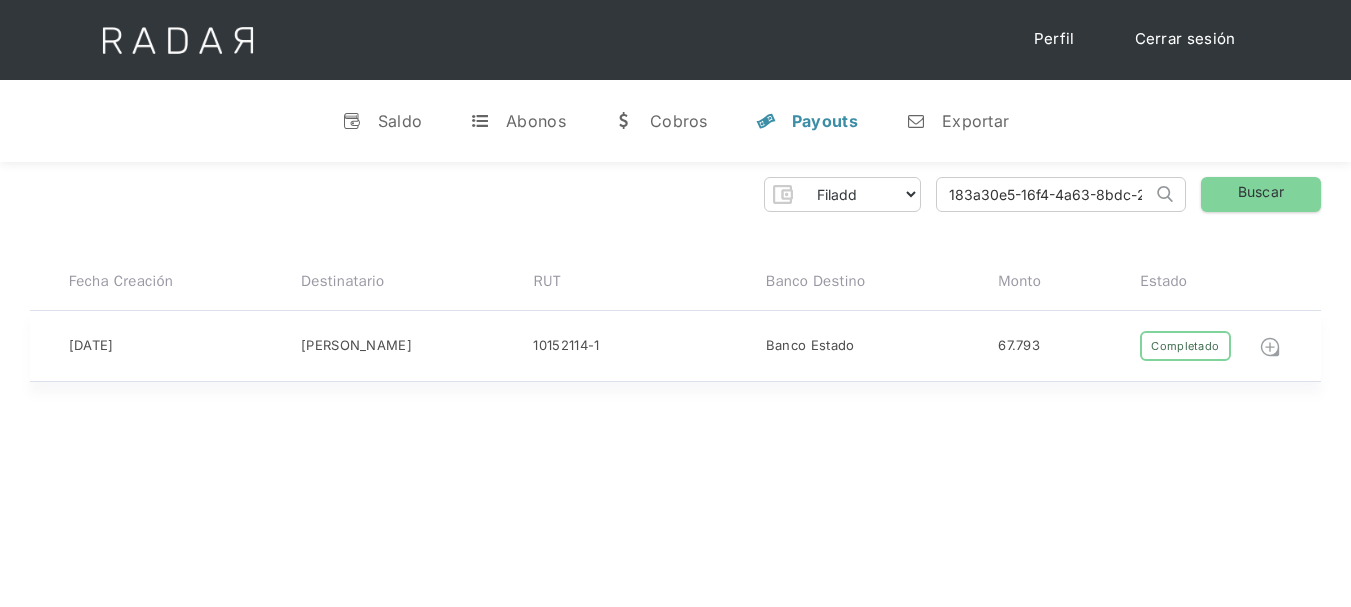 click at bounding box center [1270, 347] 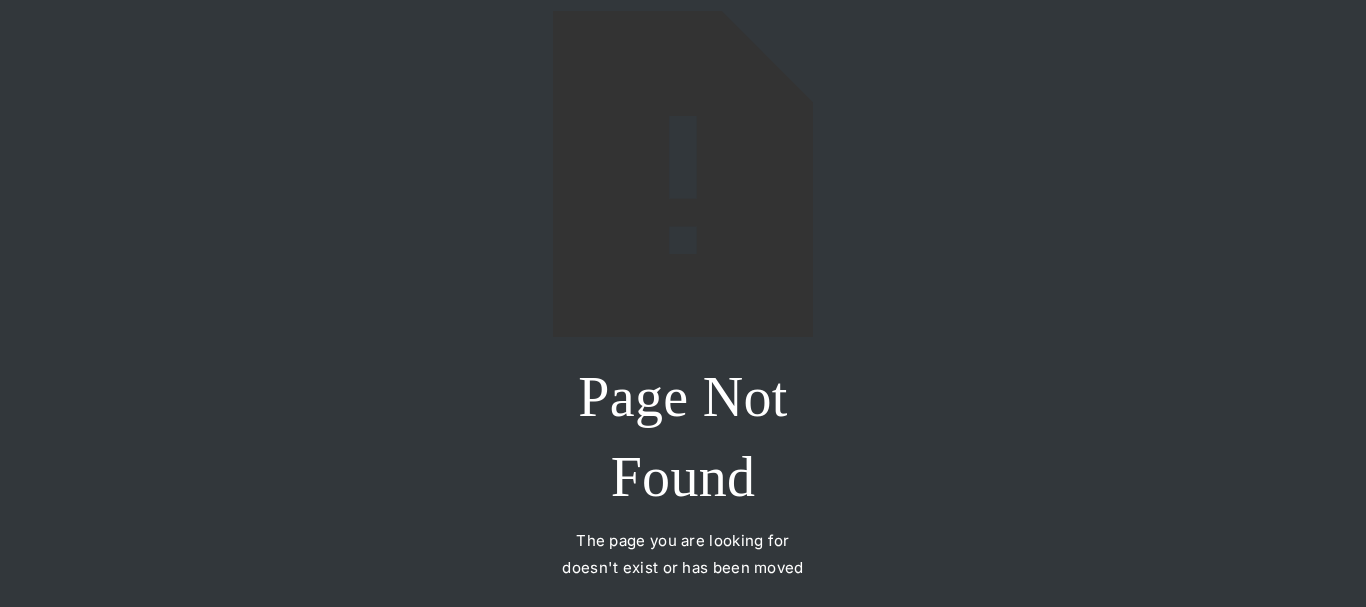 scroll, scrollTop: 0, scrollLeft: 0, axis: both 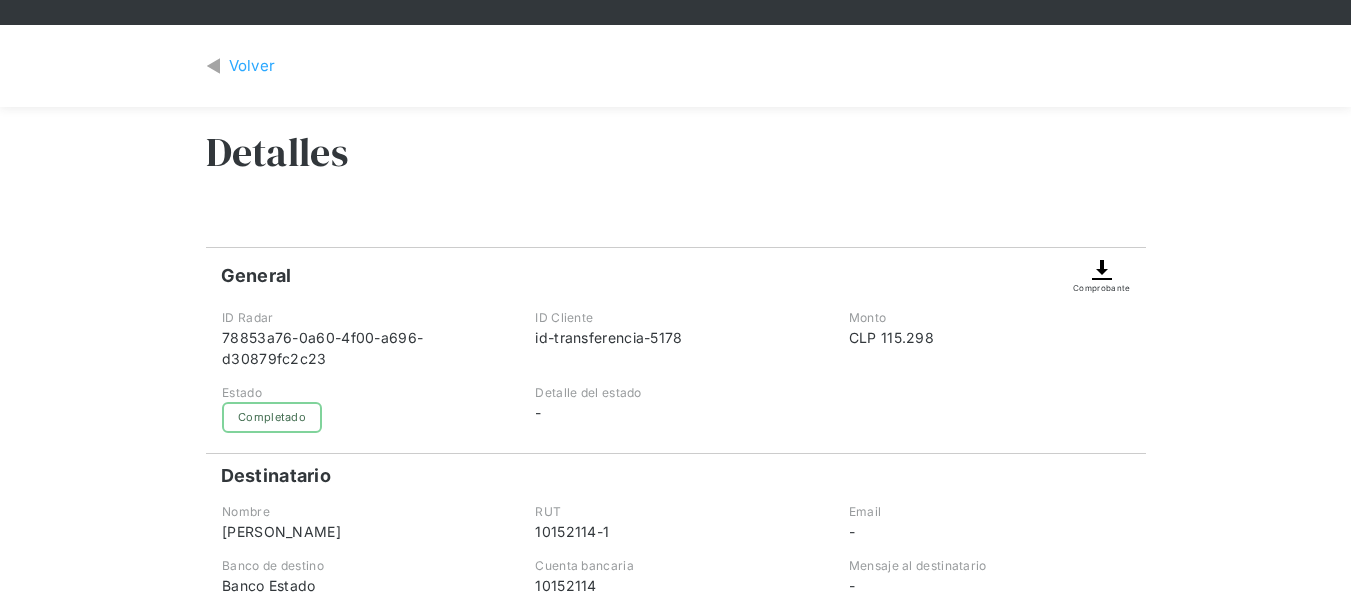 click at bounding box center [1102, 270] 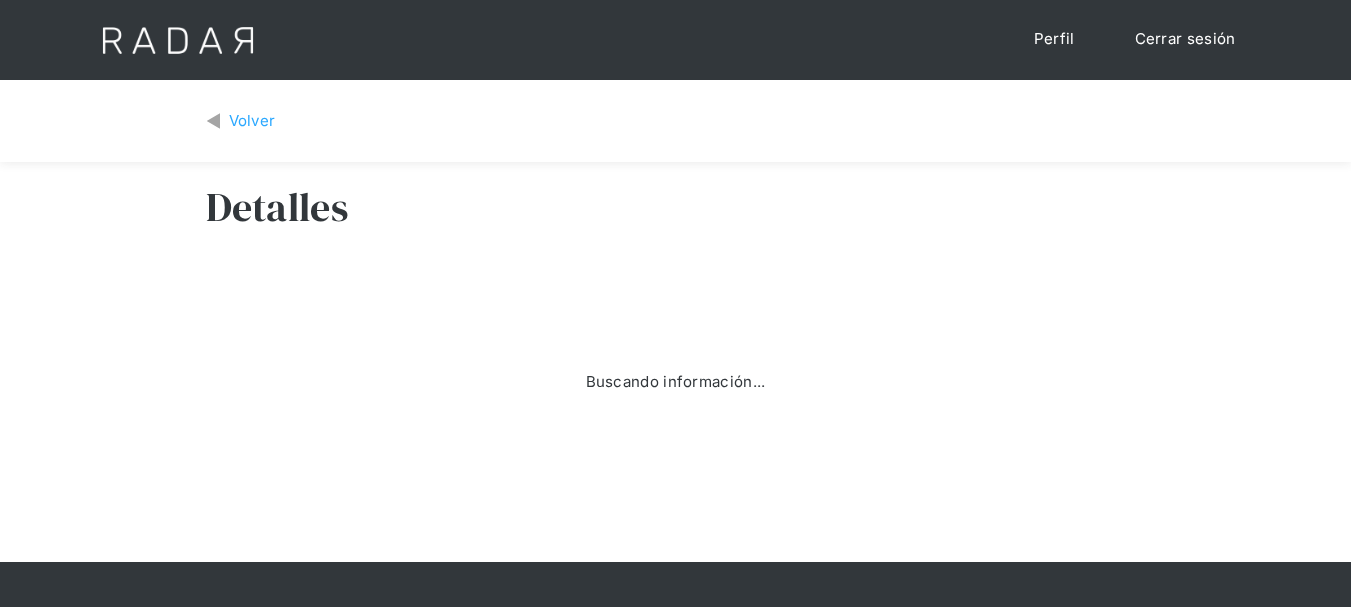scroll, scrollTop: 0, scrollLeft: 0, axis: both 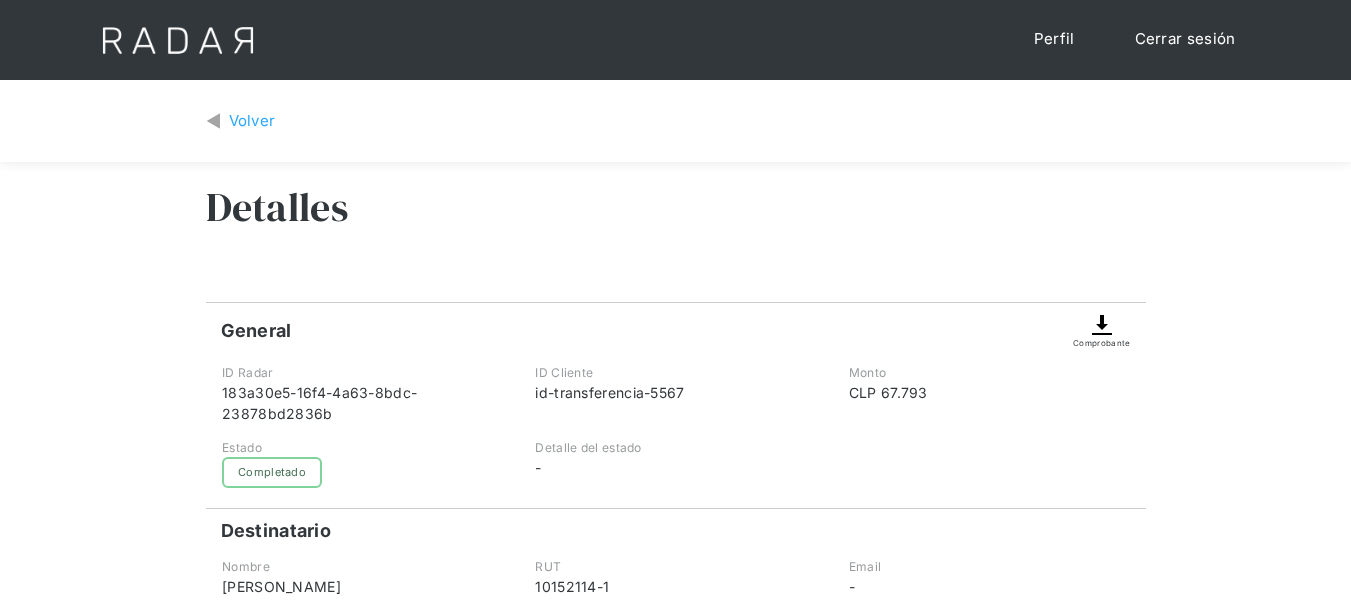 click at bounding box center (1102, 325) 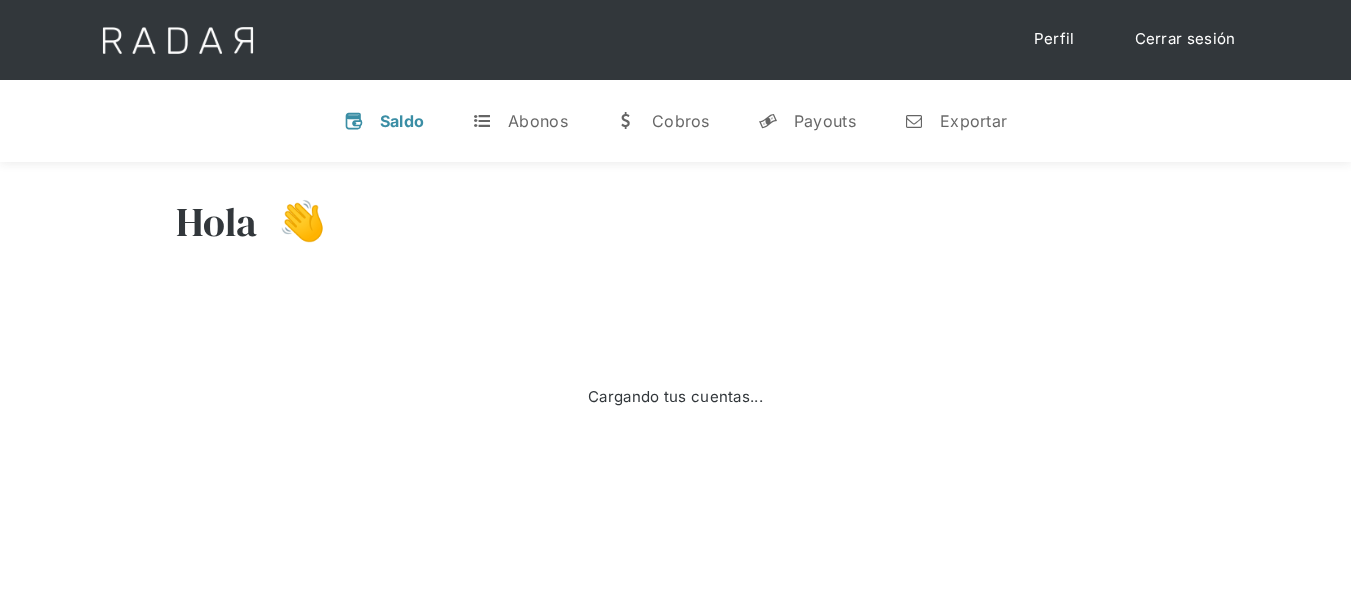 scroll, scrollTop: 0, scrollLeft: 0, axis: both 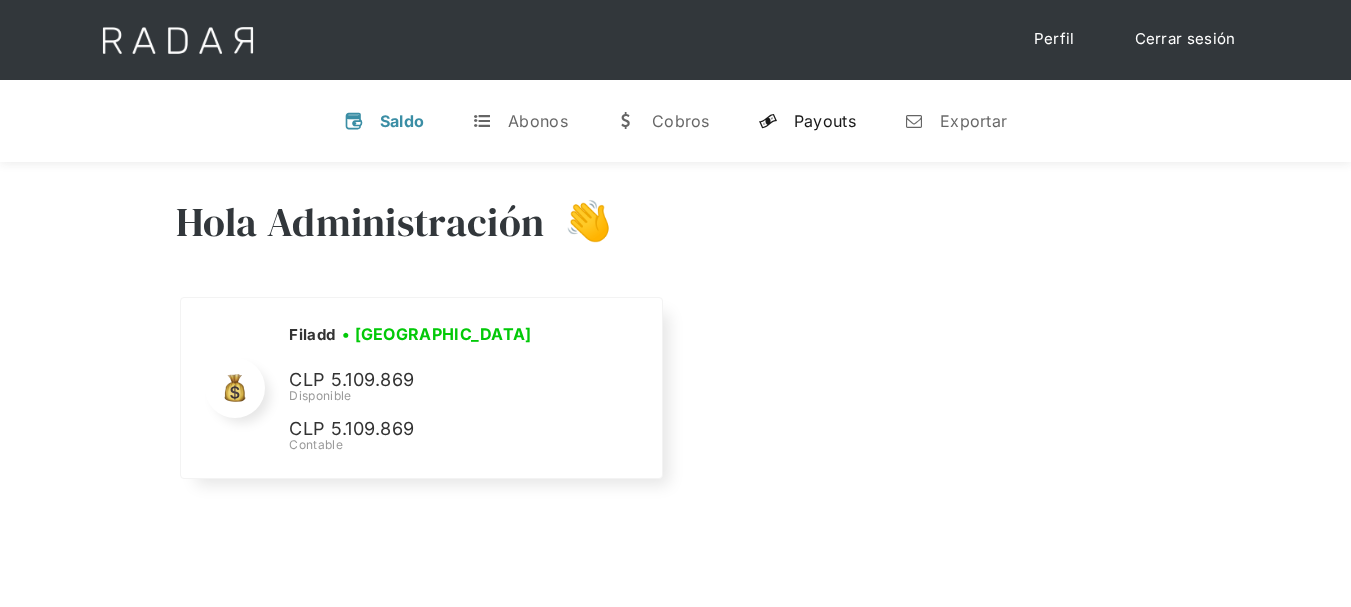 click on "y Payouts" at bounding box center (807, 121) 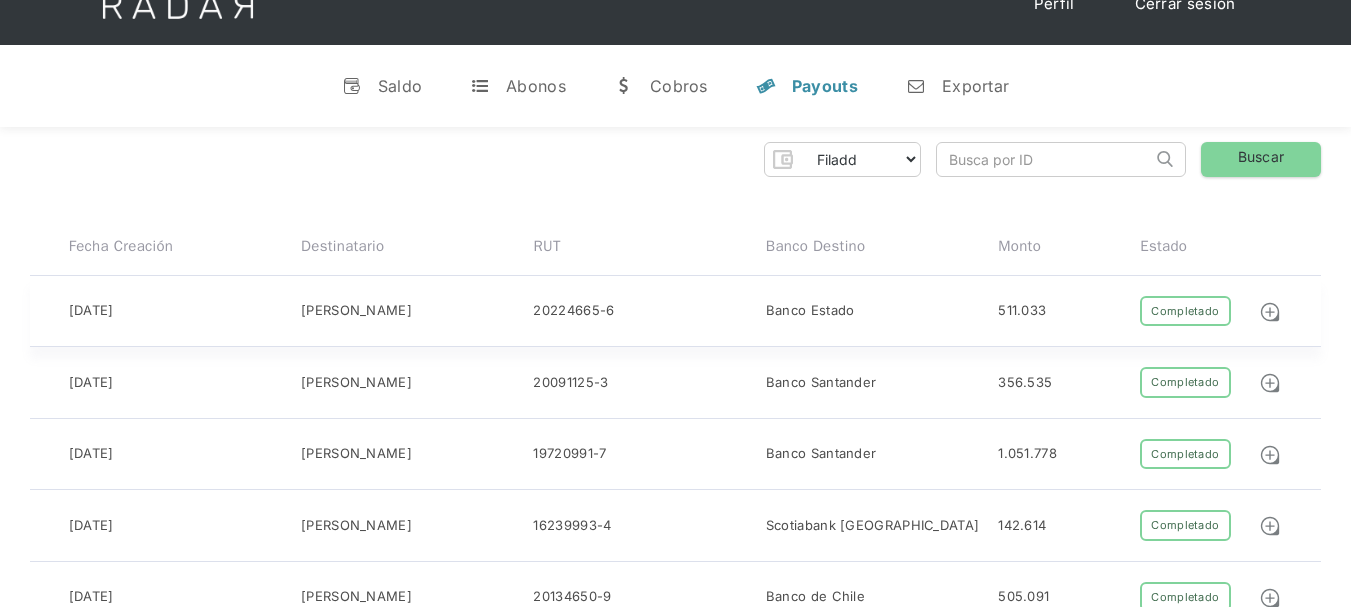scroll, scrollTop: 37, scrollLeft: 0, axis: vertical 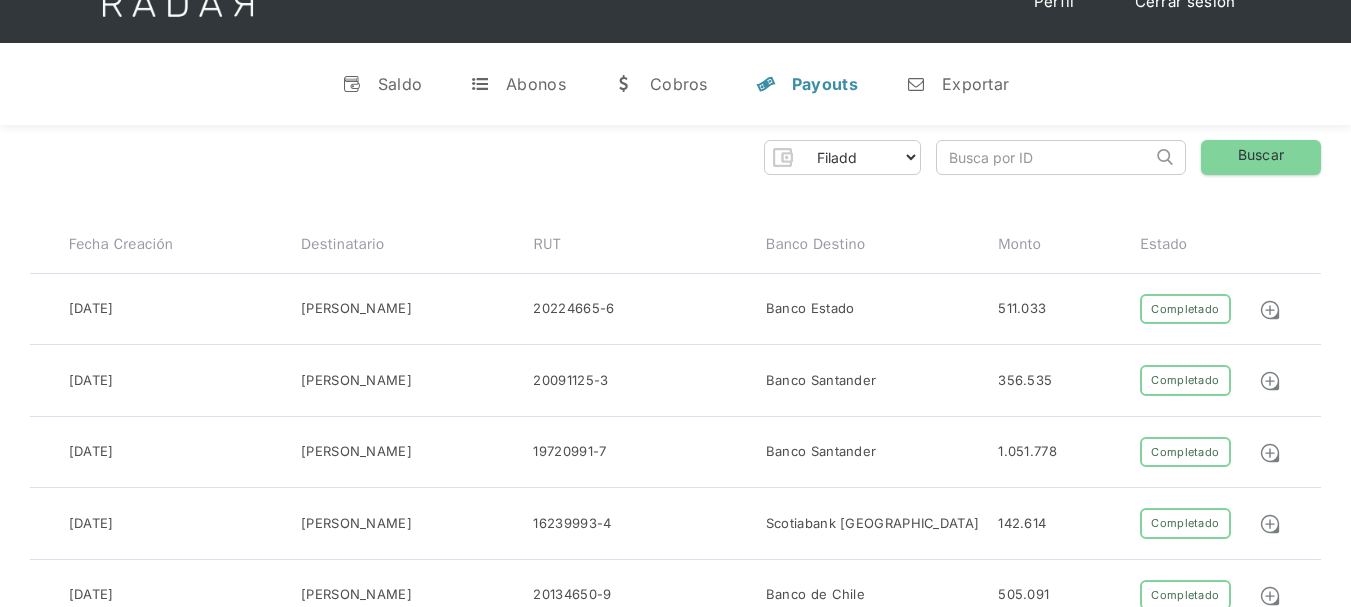 click on "Filadd Thank you! Your submission has been received! Oops! Something went wrong while submitting the form. Search Buscar Fecha creación Destinatario RUT Banco destino Monto Estado 22-06-2022 Herbert Schulz 15641306-2 037 5.000.000 Completado Pendiente Fallido Rechazado No hay payouts para mostrar 04-07-2025 Denisse Jacqueline López Olguín 20224665-6 Banco Estado 511.033 Completado Pendiente Fallido Rechazado 04-07-2025 Dallan Margarita Cortés Valdivia 20091125-3 Banco Santander 356.535 Completado Pendiente Fallido Rechazado 03-07-2025 Antonia Paz Rojas Poblete 19720991-7 Banco Santander 1.051.778 Completado Pendiente Fallido Rechazado 03-07-2025 Loreto Inzunza 16239993-4 Scotiabank Chile 142.614 Completado Pendiente Fallido Rechazado 03-07-2025 Florencia Quintana Piñeiro 20134650-9 Banco de Chile 505.091 Completado Pendiente Fallido Rechazado 03-07-2025 Carolina Carril Lapierre 13957049-9 Banco BCI 433.784 Completado Pendiente Fallido Rechazado 03-07-2025 Roxana Ivone Barraza Schwencke 18227866-1 392.188" at bounding box center [675, 2003] 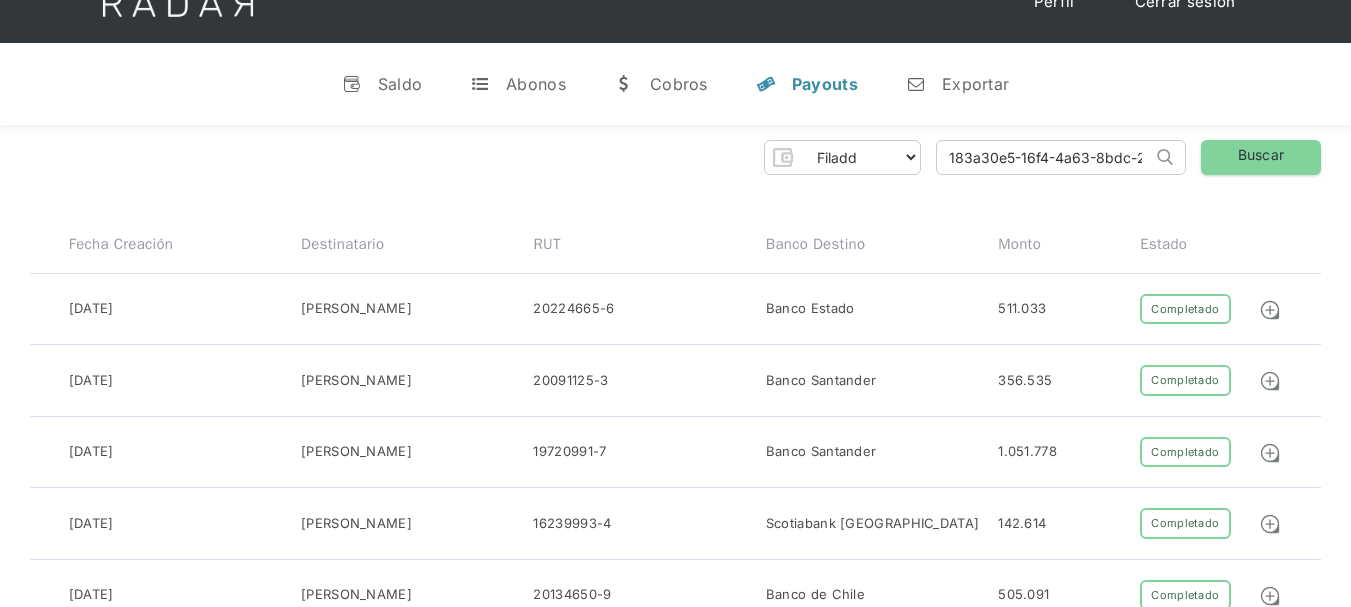 scroll, scrollTop: 0, scrollLeft: 95, axis: horizontal 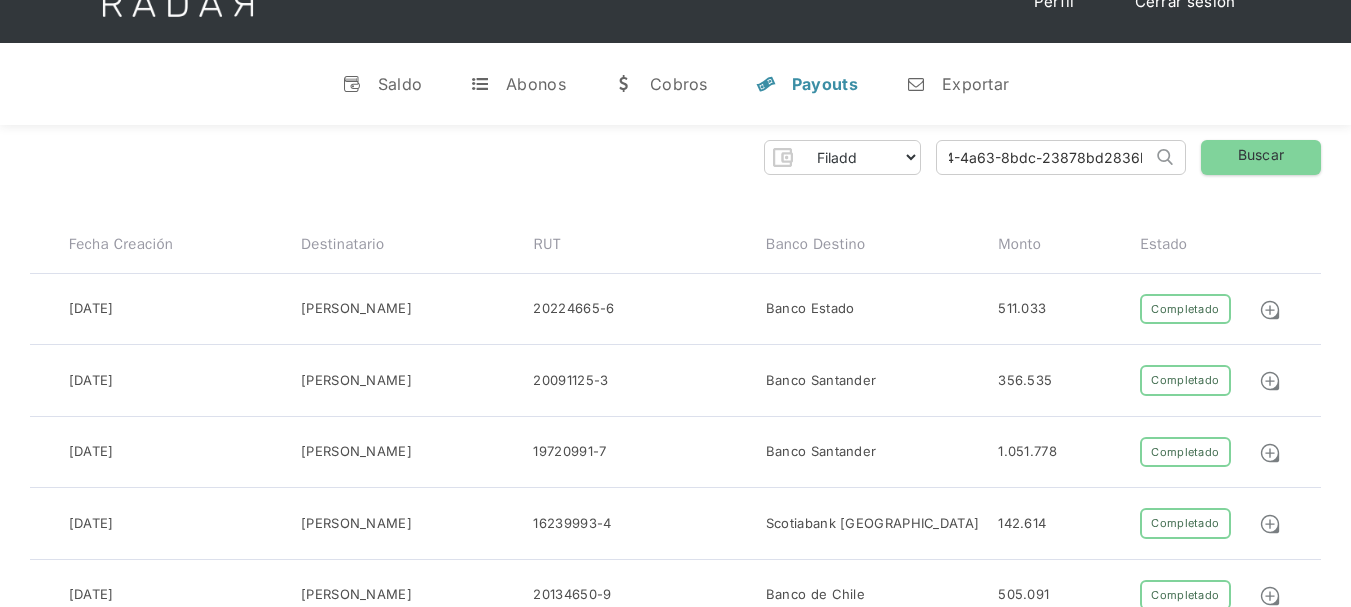 click on "Search" at bounding box center (0, 0) 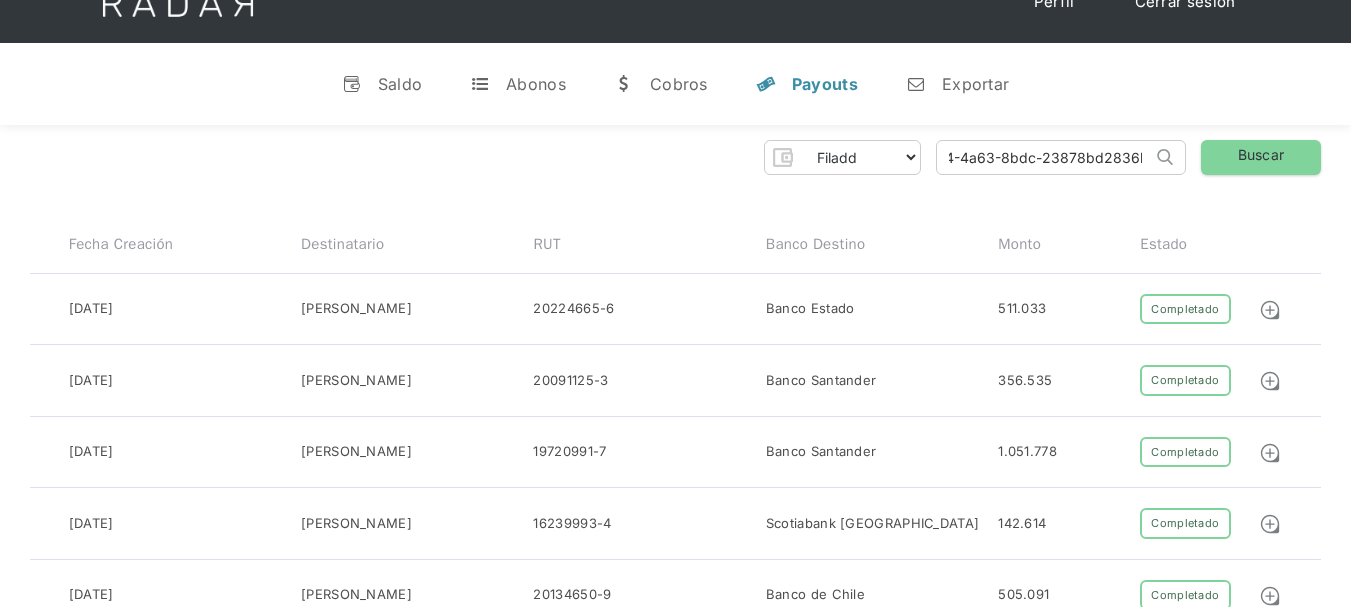 scroll, scrollTop: 0, scrollLeft: 0, axis: both 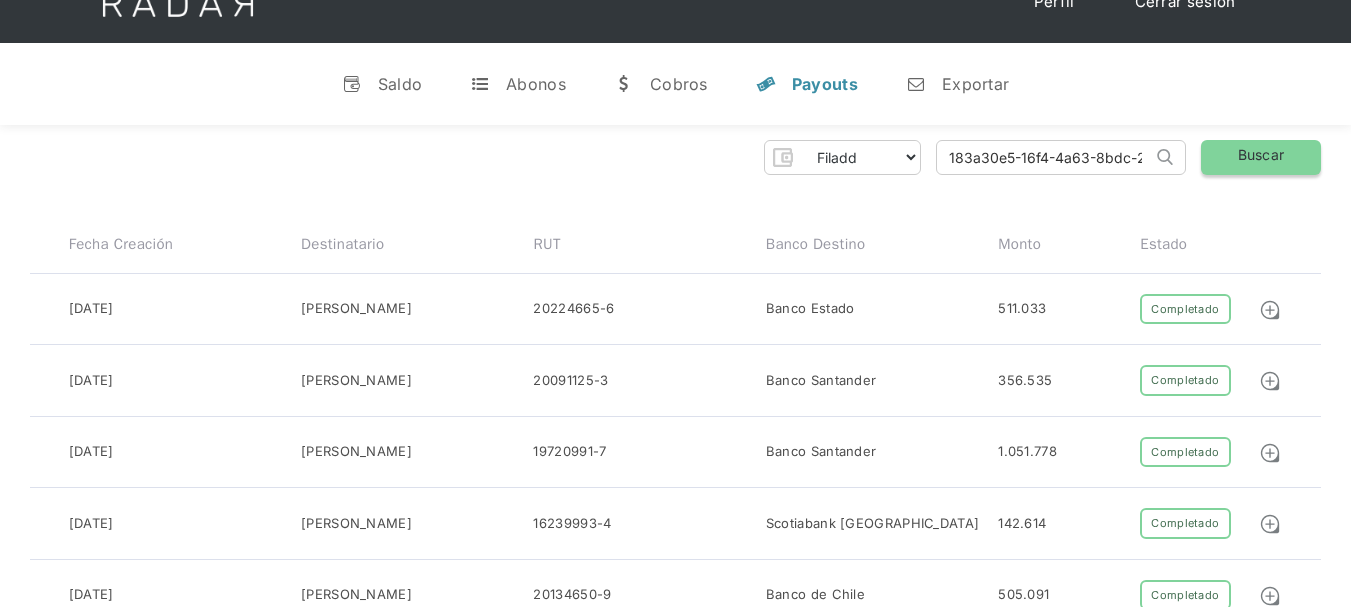click on "Buscar" at bounding box center [1261, 157] 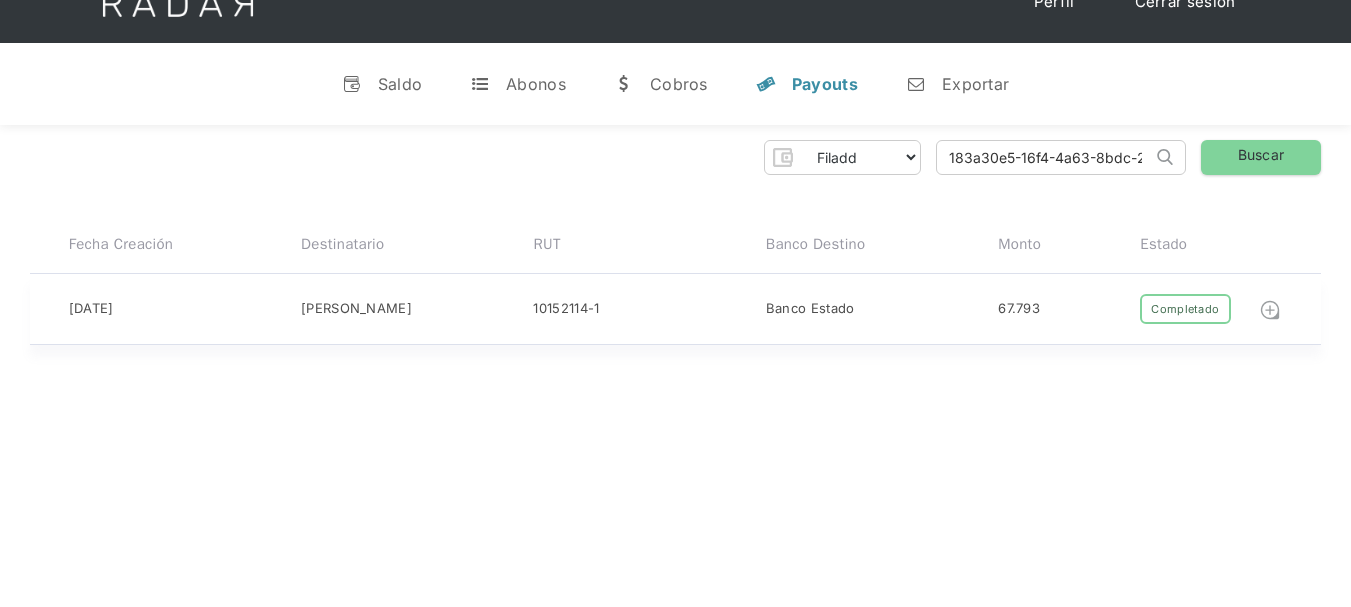 click at bounding box center [1270, 310] 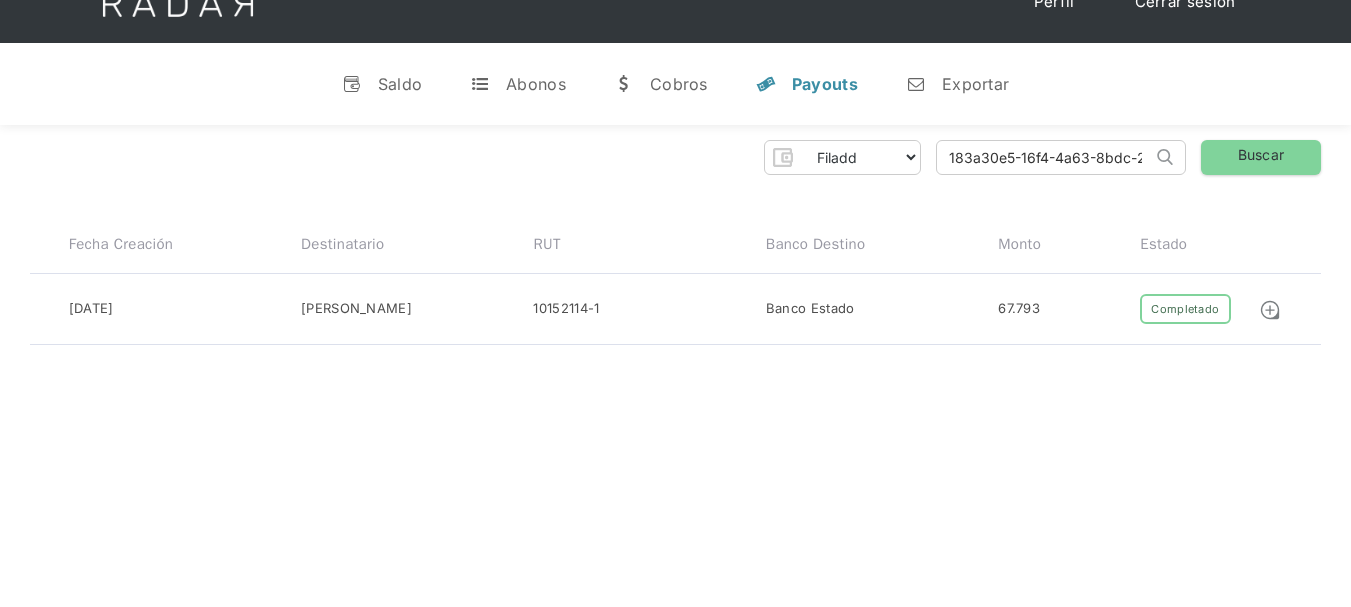 scroll, scrollTop: 0, scrollLeft: 95, axis: horizontal 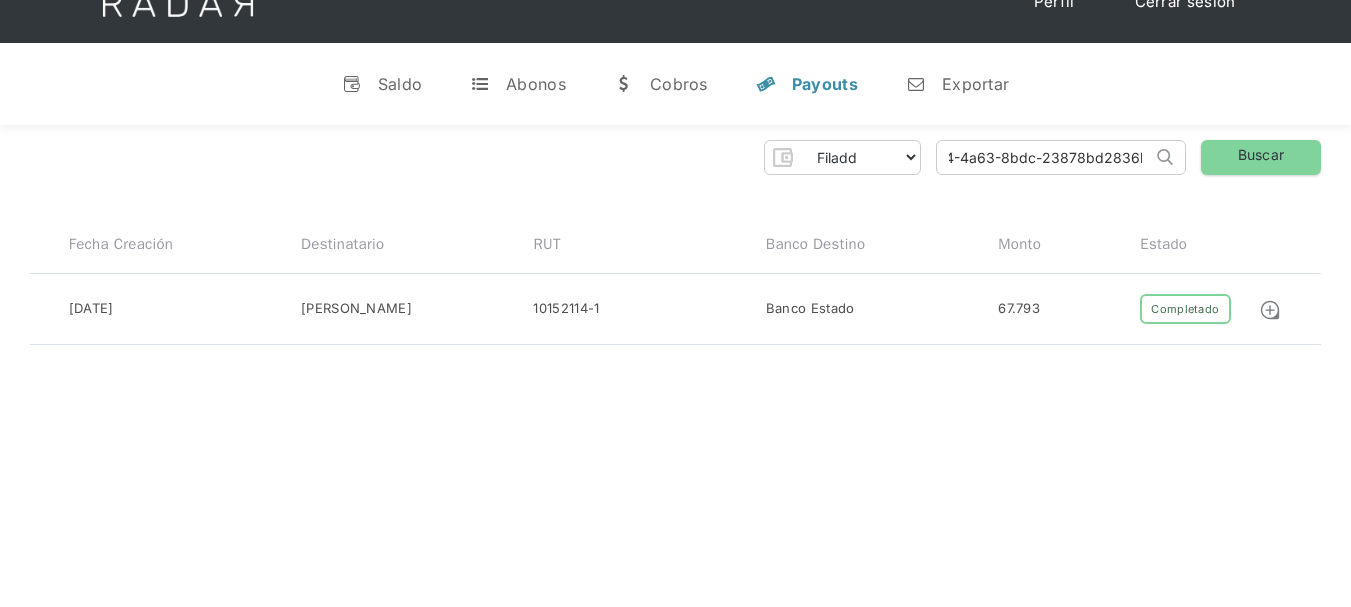 drag, startPoint x: 952, startPoint y: 155, endPoint x: 1365, endPoint y: 180, distance: 413.75598 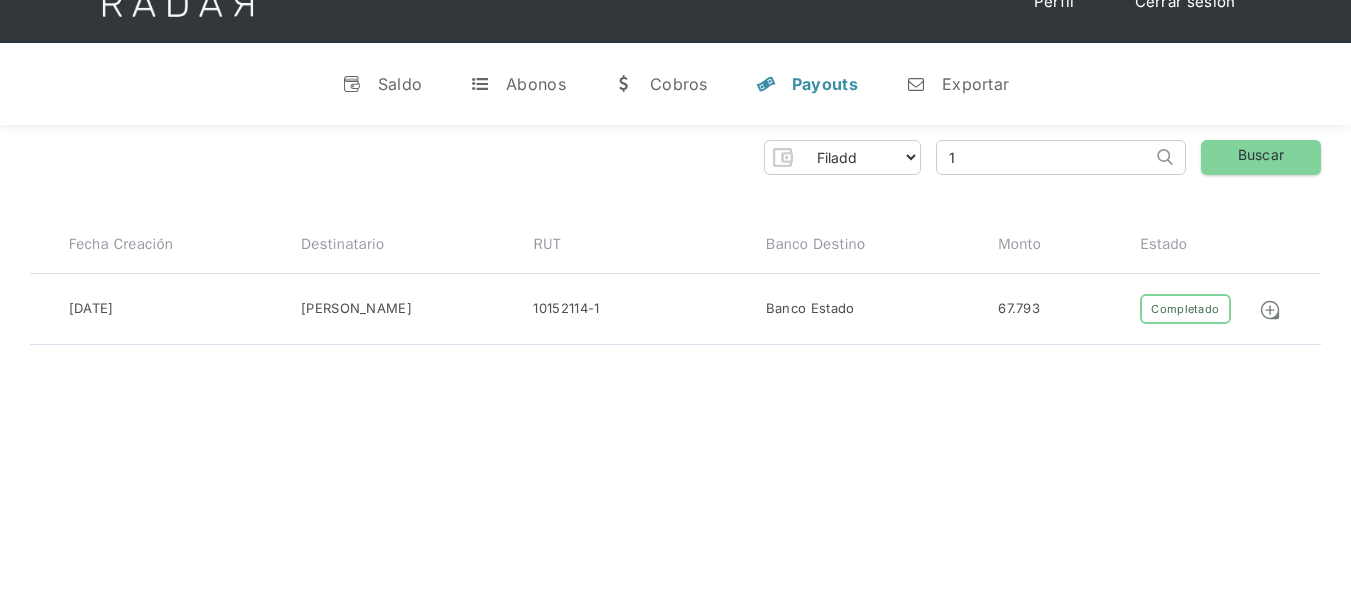 scroll, scrollTop: 0, scrollLeft: 0, axis: both 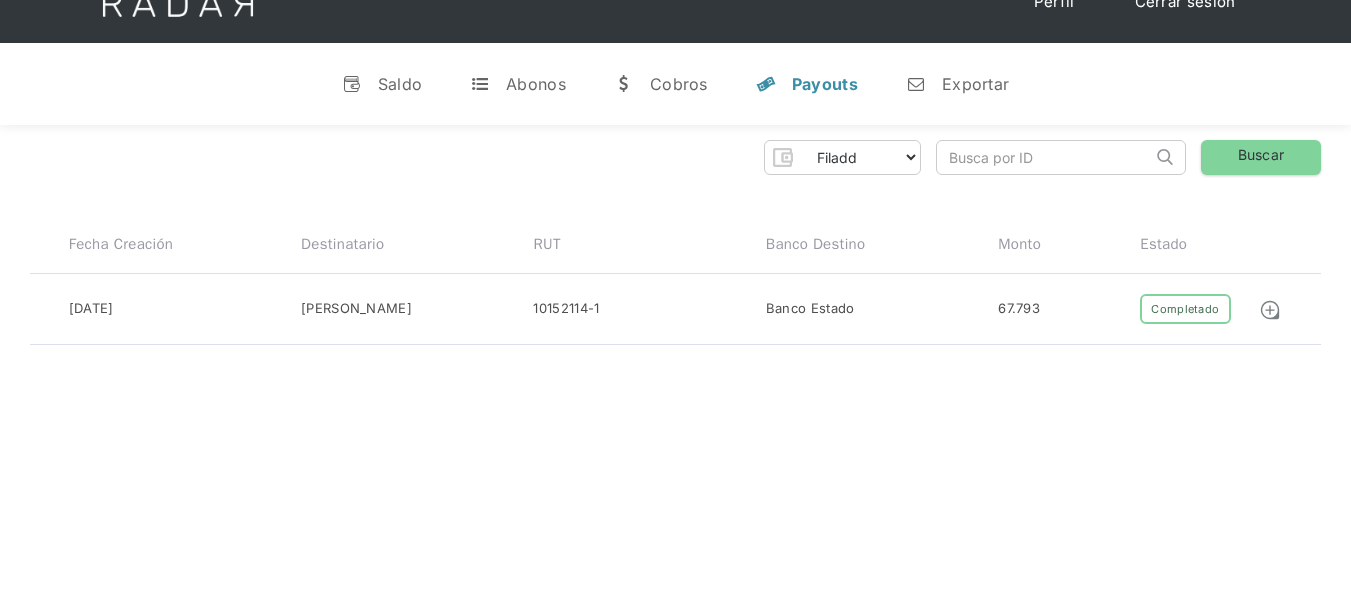 paste on "78853a76-0a60-4f00-a696-d30879fc2c23" 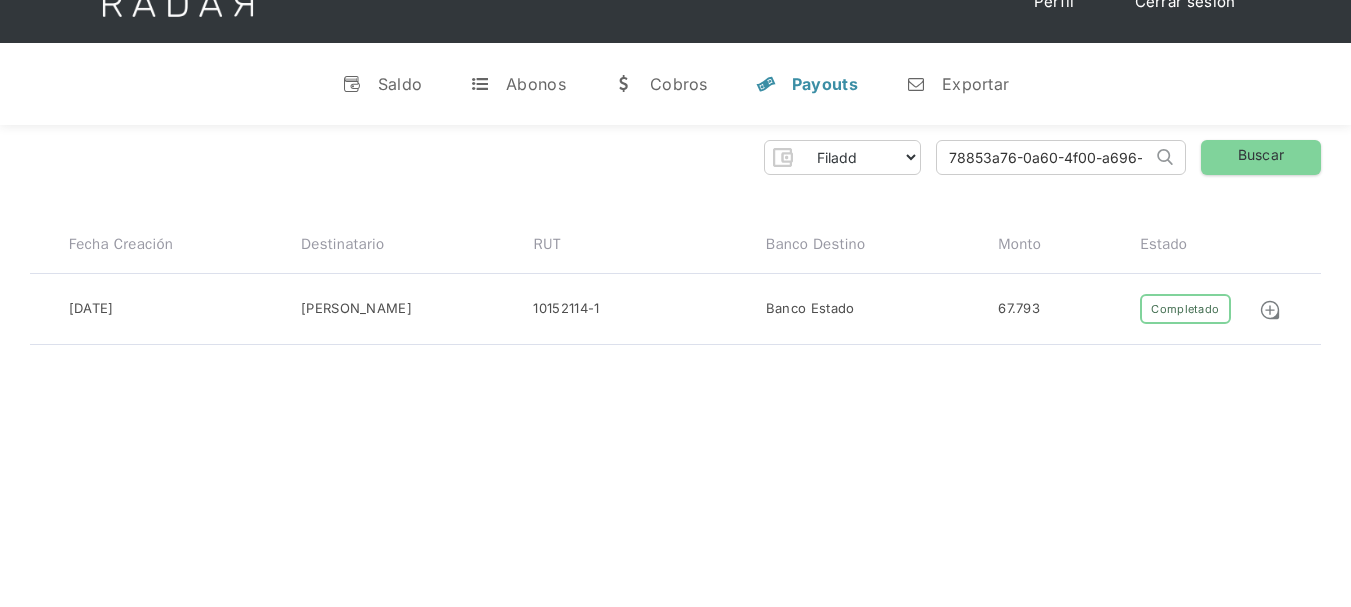 scroll, scrollTop: 0, scrollLeft: 96, axis: horizontal 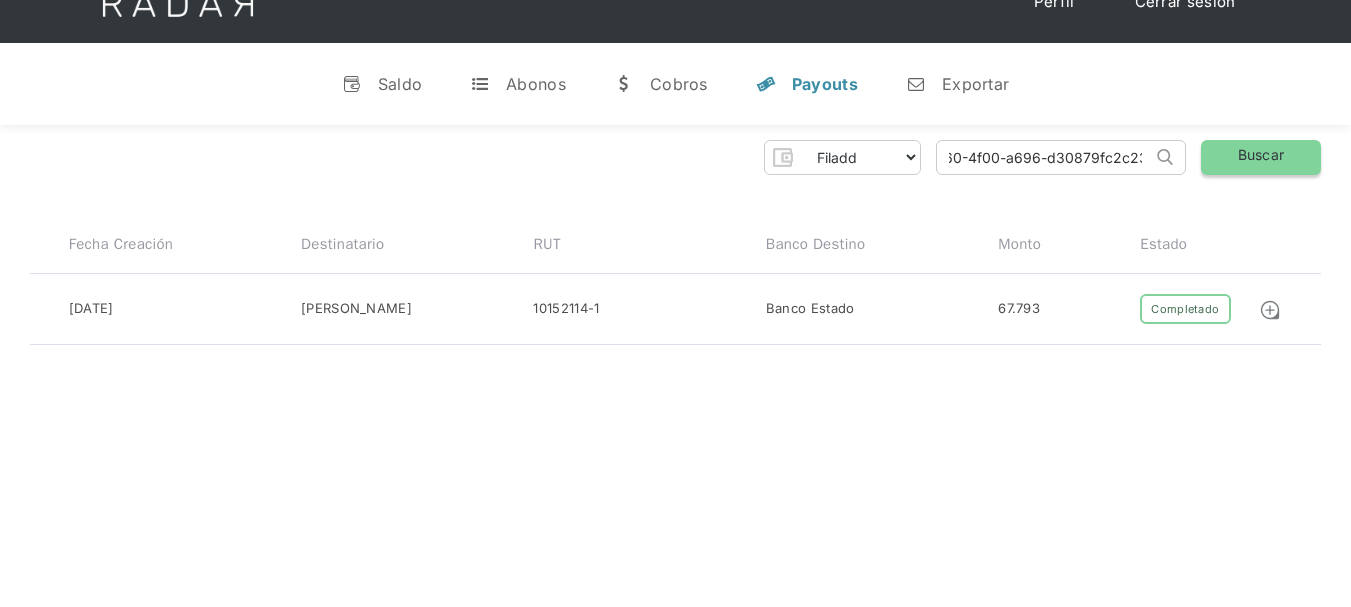type on "78853a76-0a60-4f00-a696-d30879fc2c23" 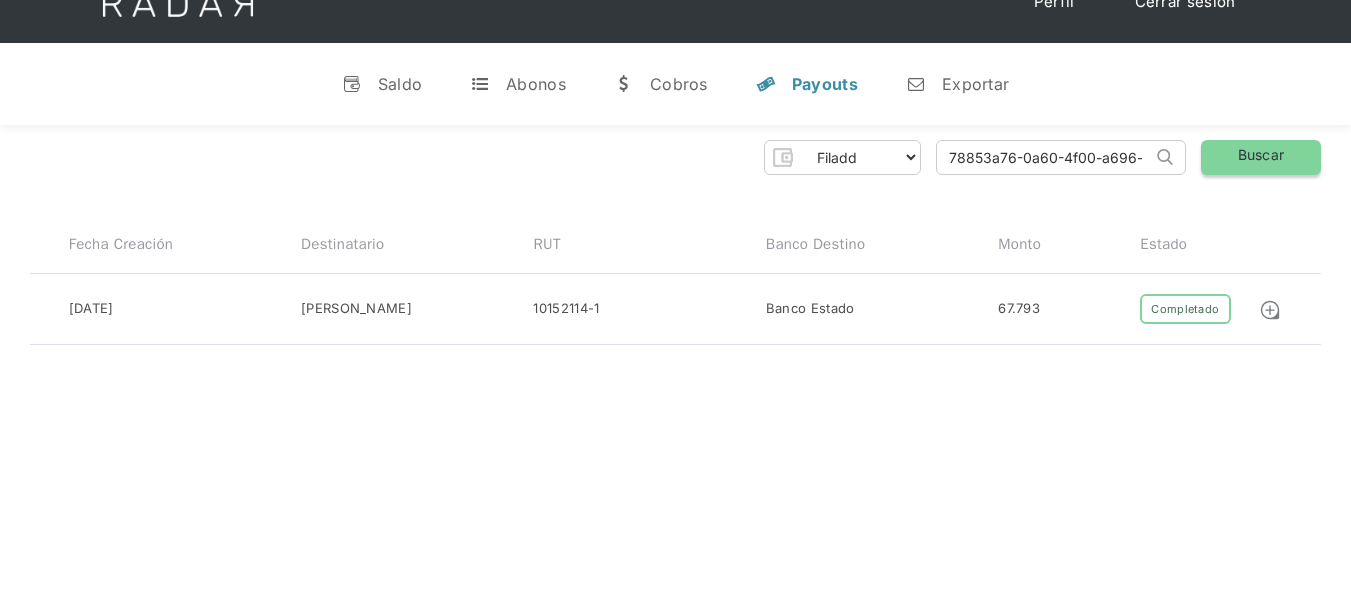 click on "Buscar" at bounding box center [1261, 157] 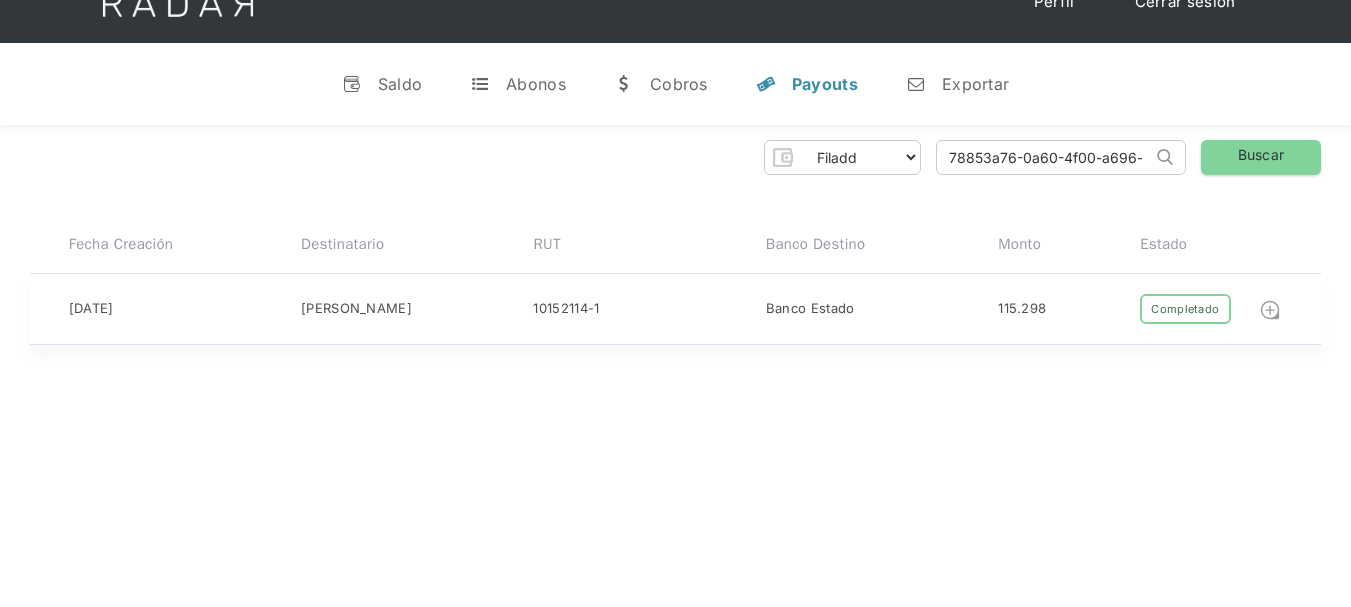 click at bounding box center [1270, 310] 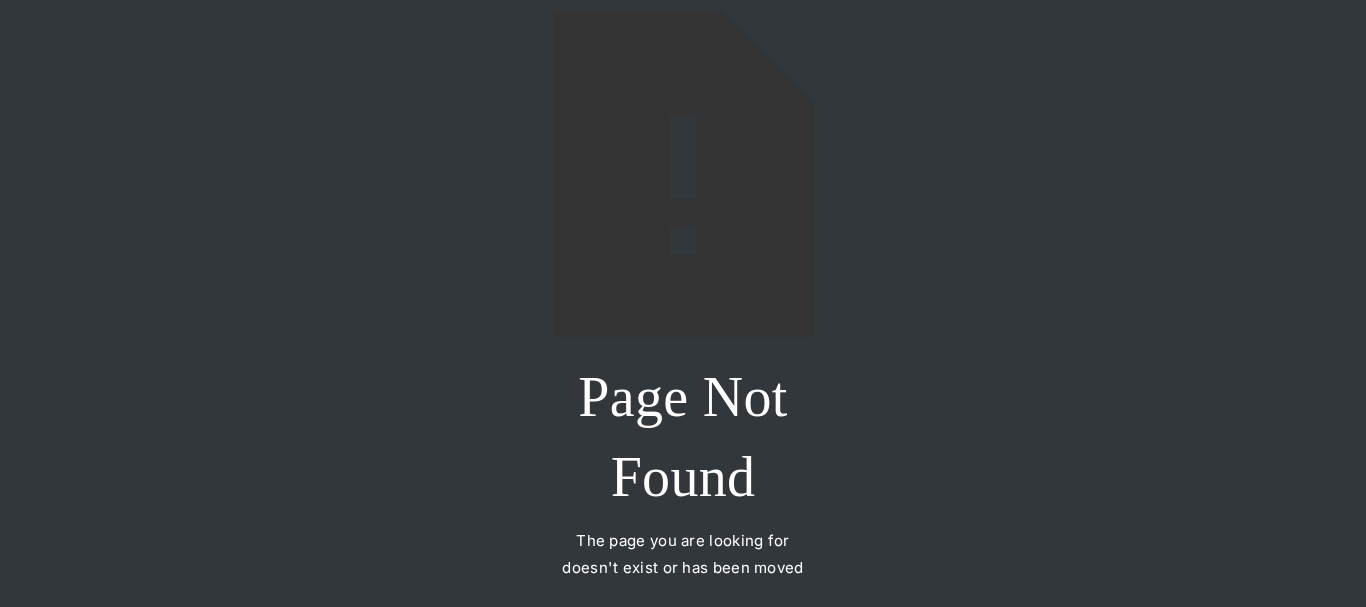 scroll, scrollTop: 0, scrollLeft: 0, axis: both 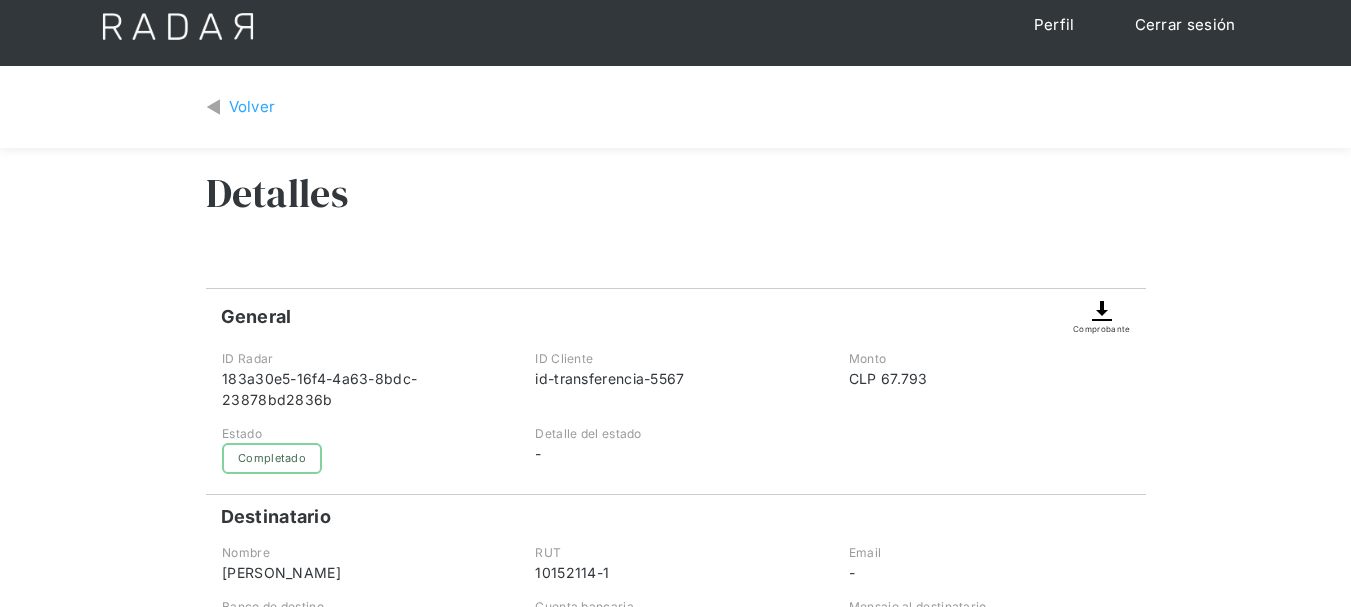 click on "Comprobante" at bounding box center [1101, 329] 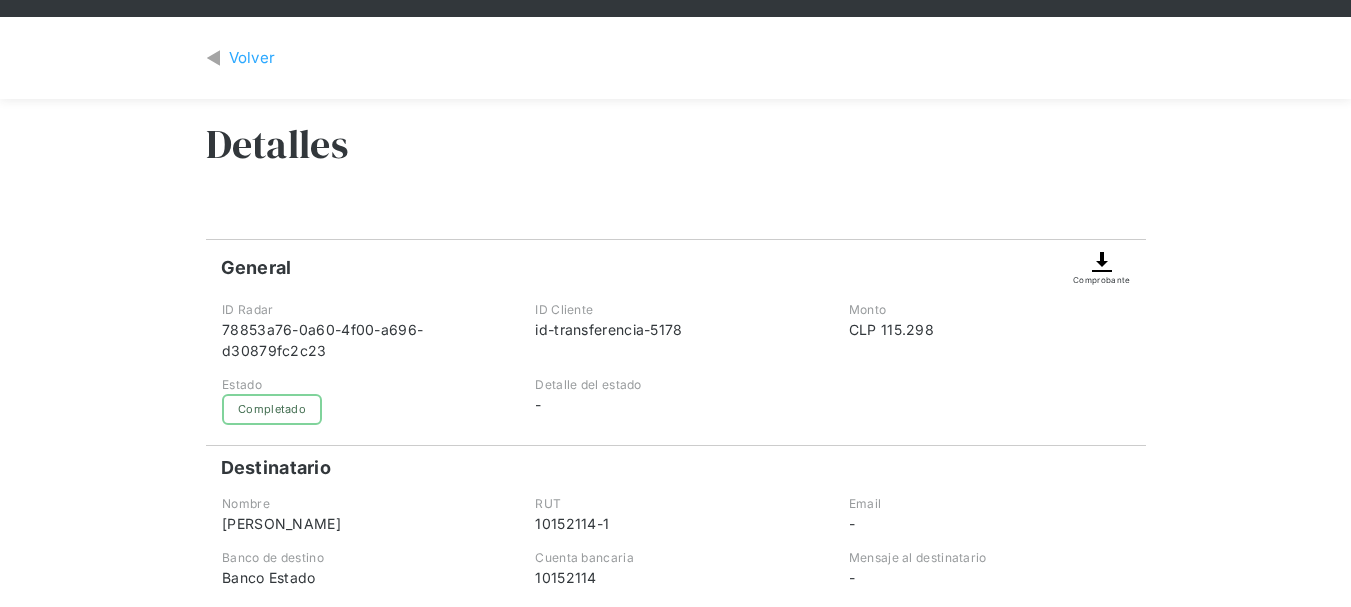 scroll, scrollTop: 77, scrollLeft: 0, axis: vertical 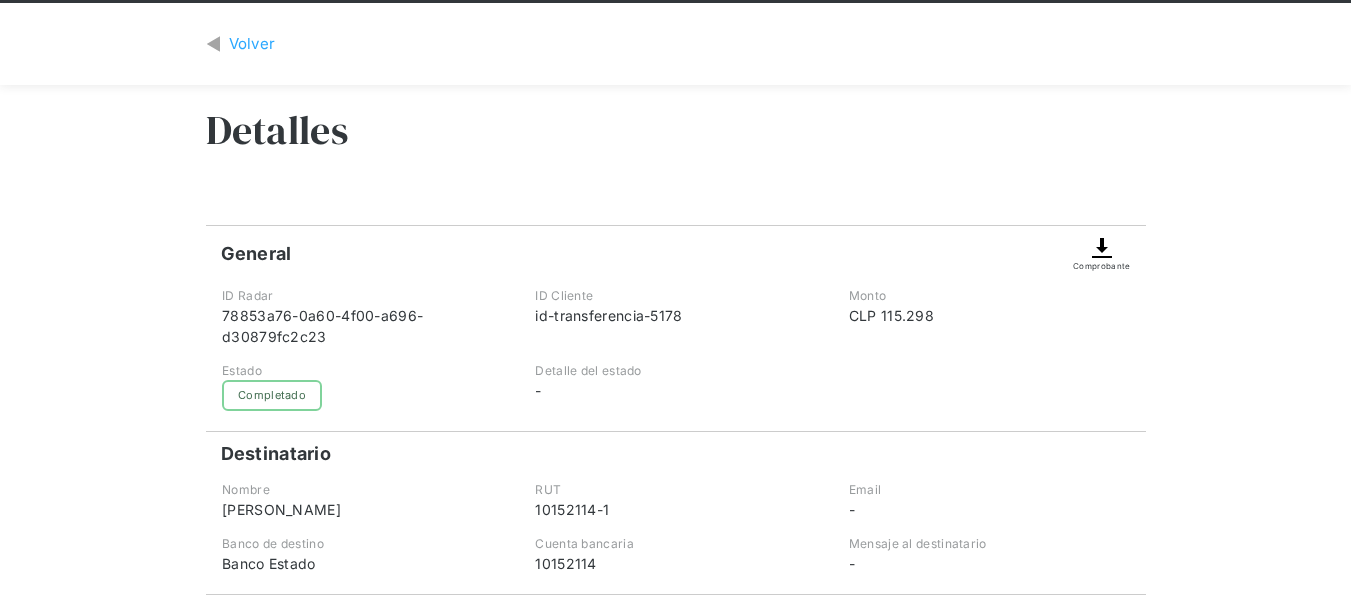 click on "Comprobante" at bounding box center (1101, 249) 